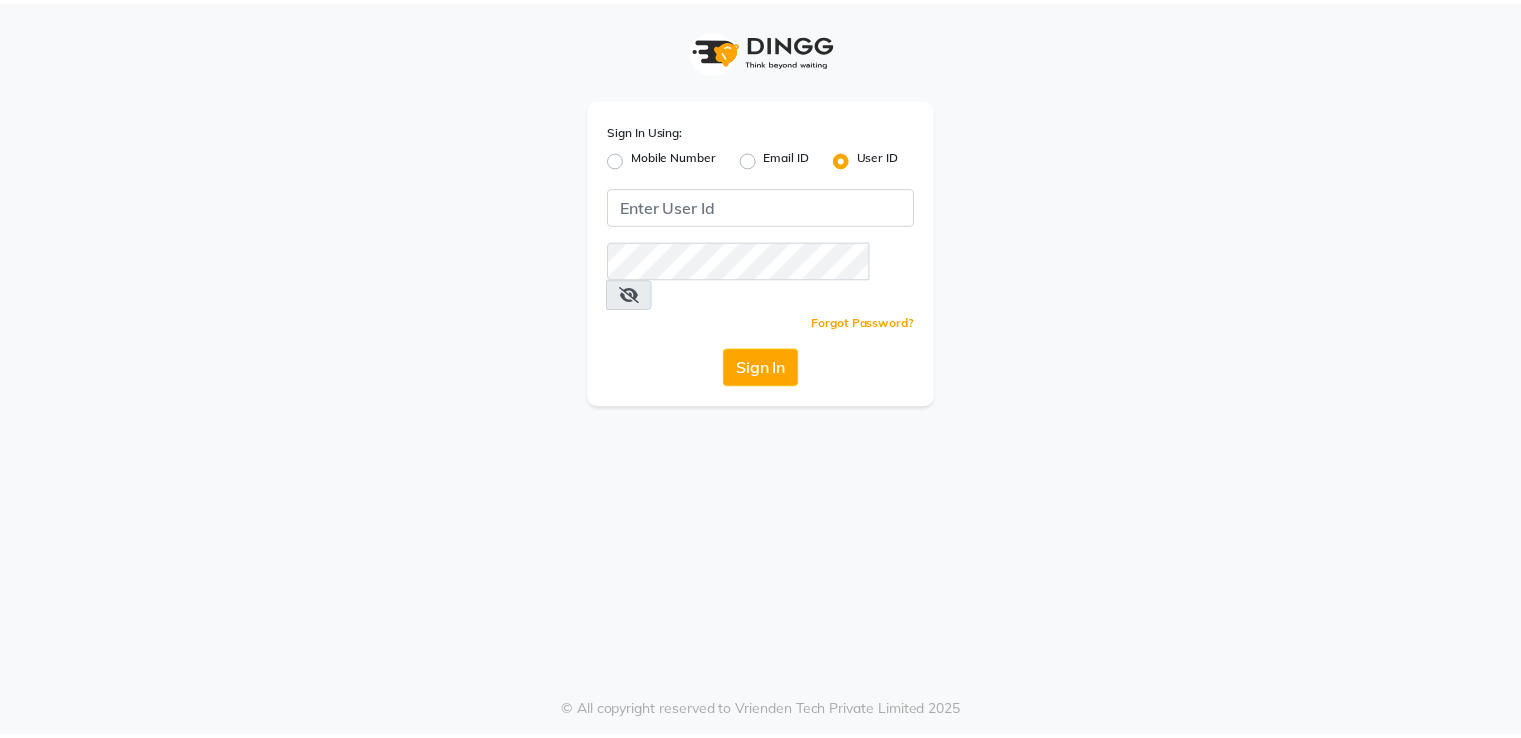 scroll, scrollTop: 0, scrollLeft: 0, axis: both 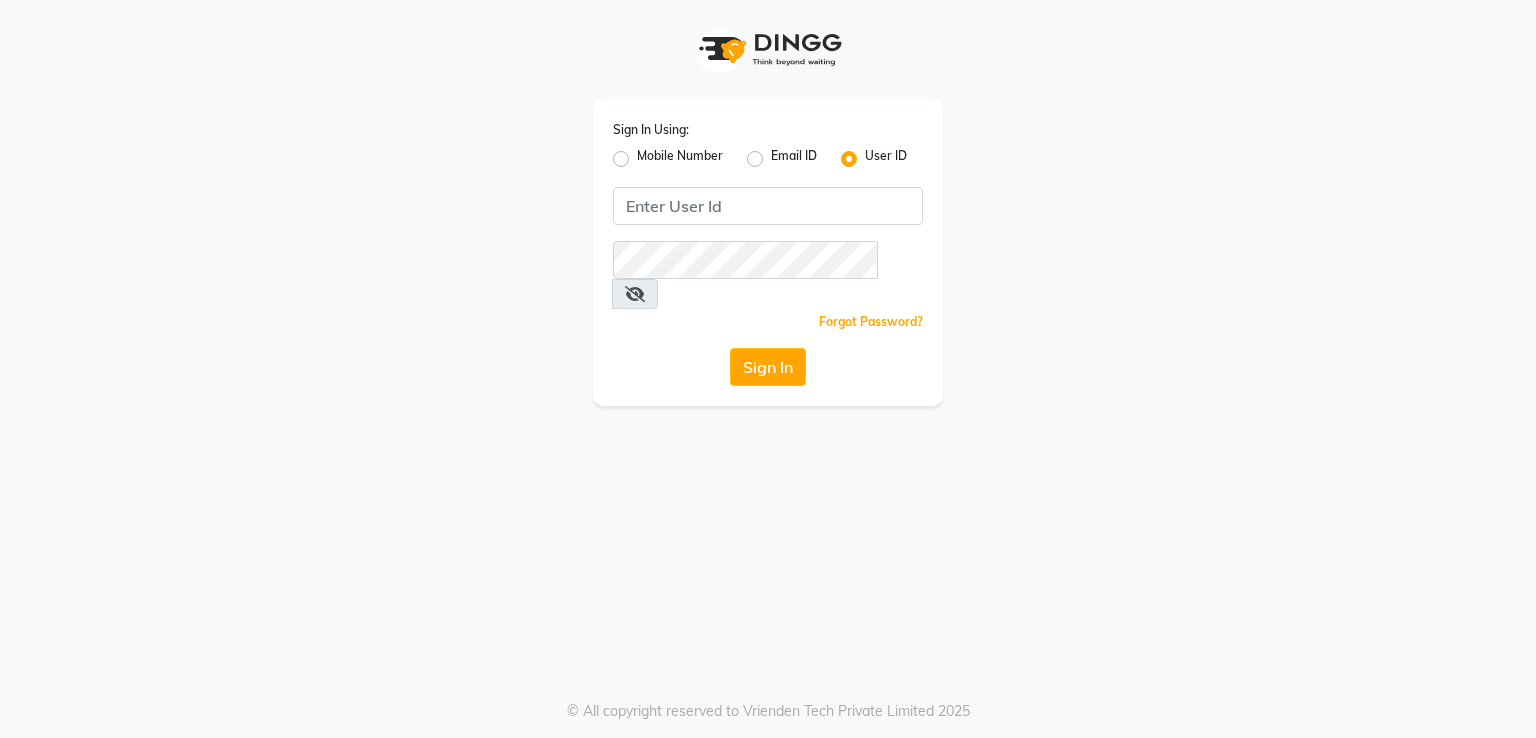 click on "Mobile Number" 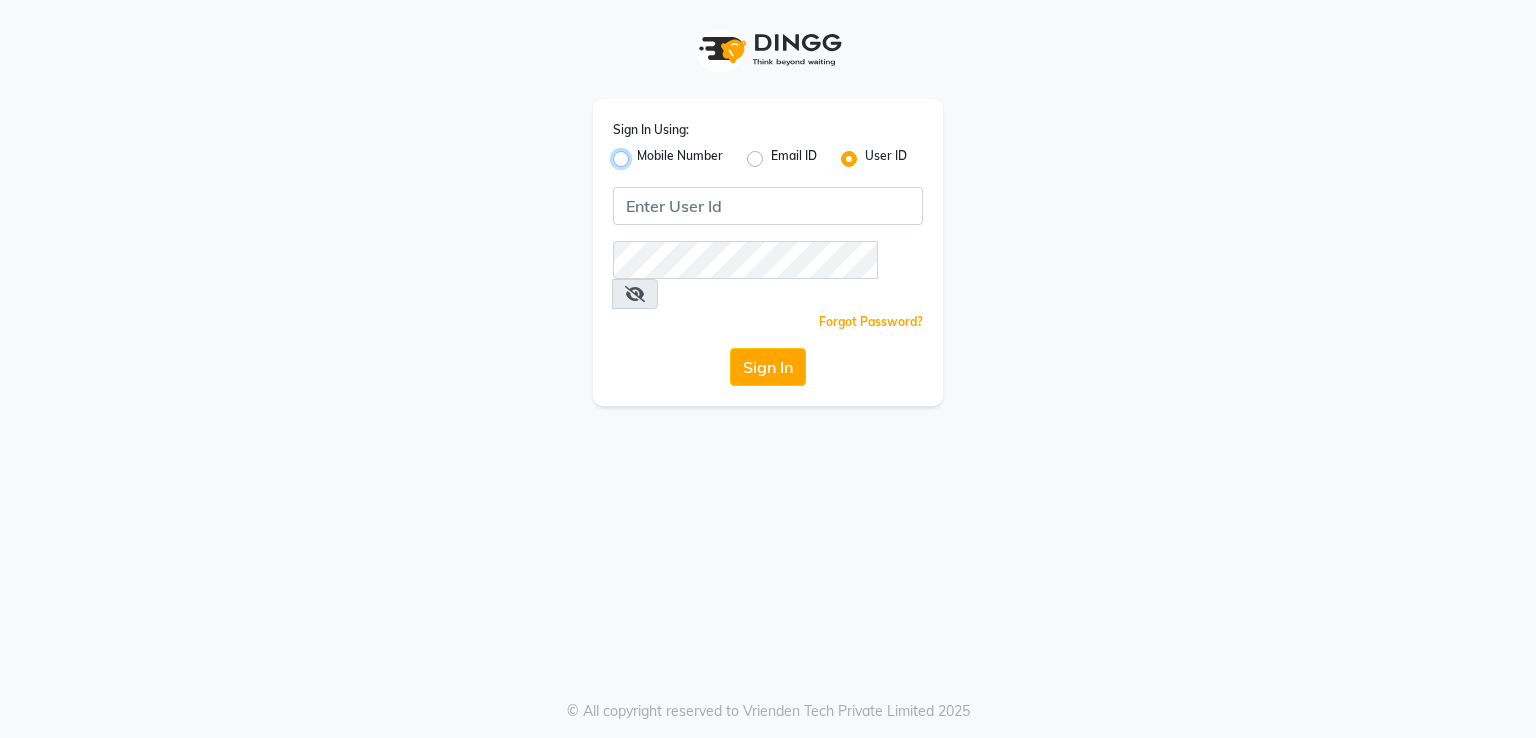 click on "Mobile Number" at bounding box center (643, 153) 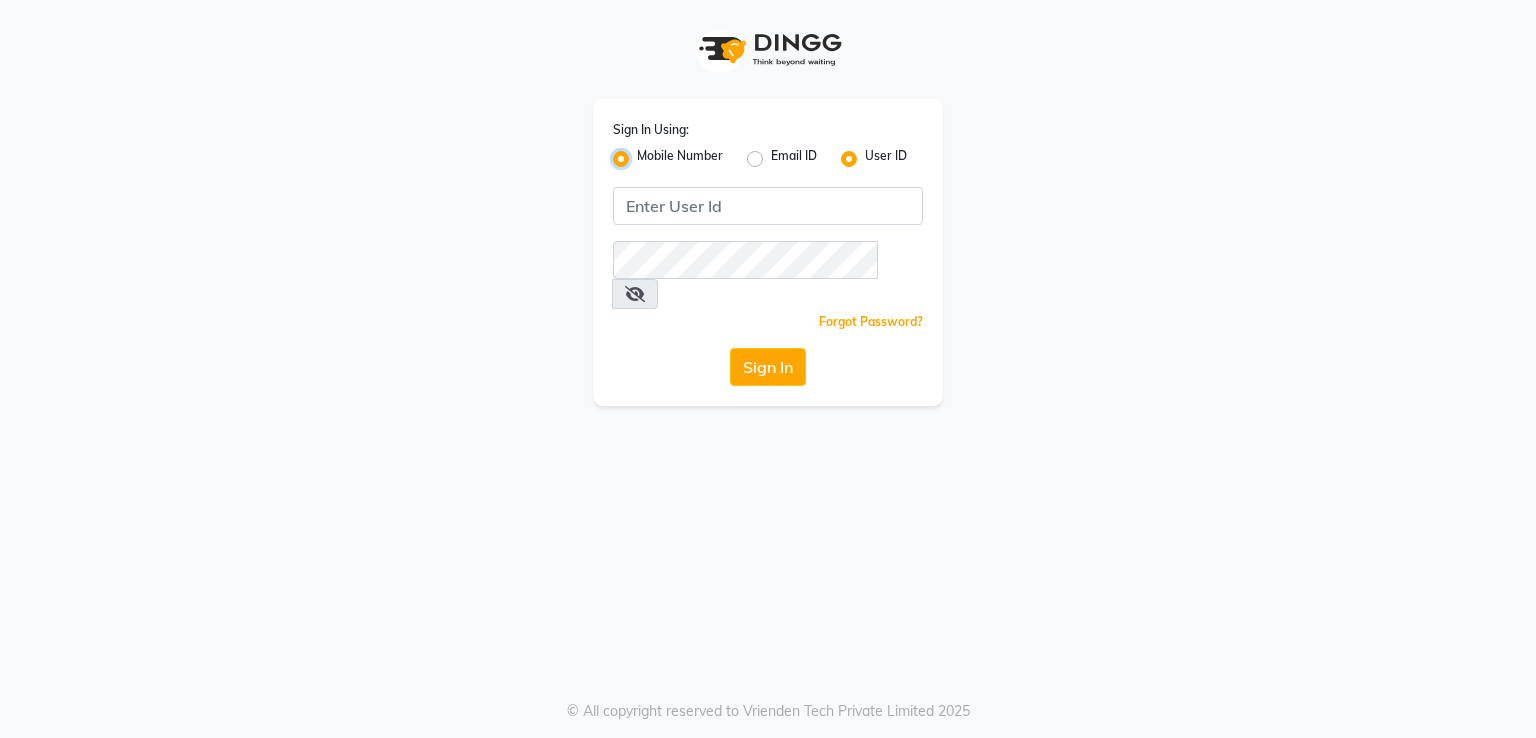 radio on "false" 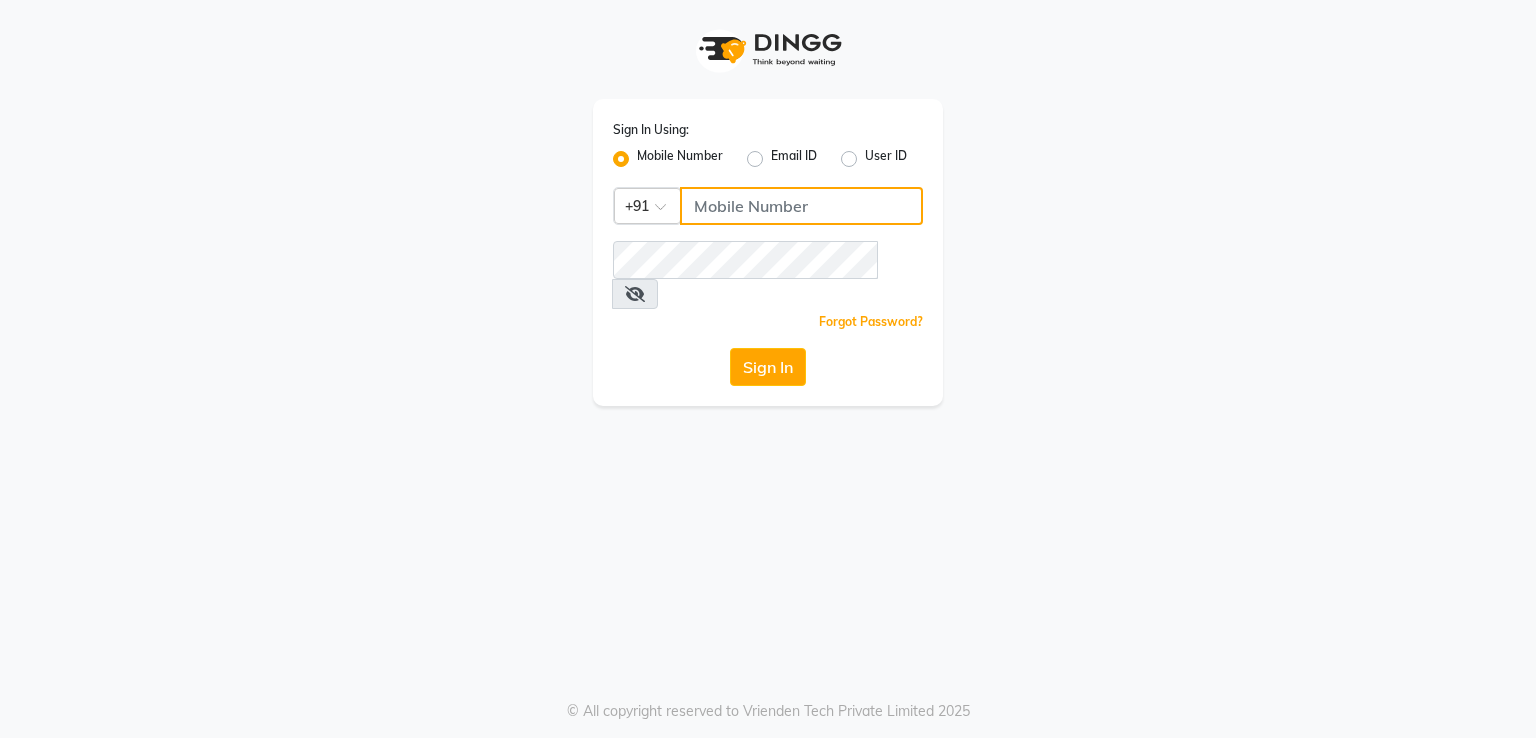 click 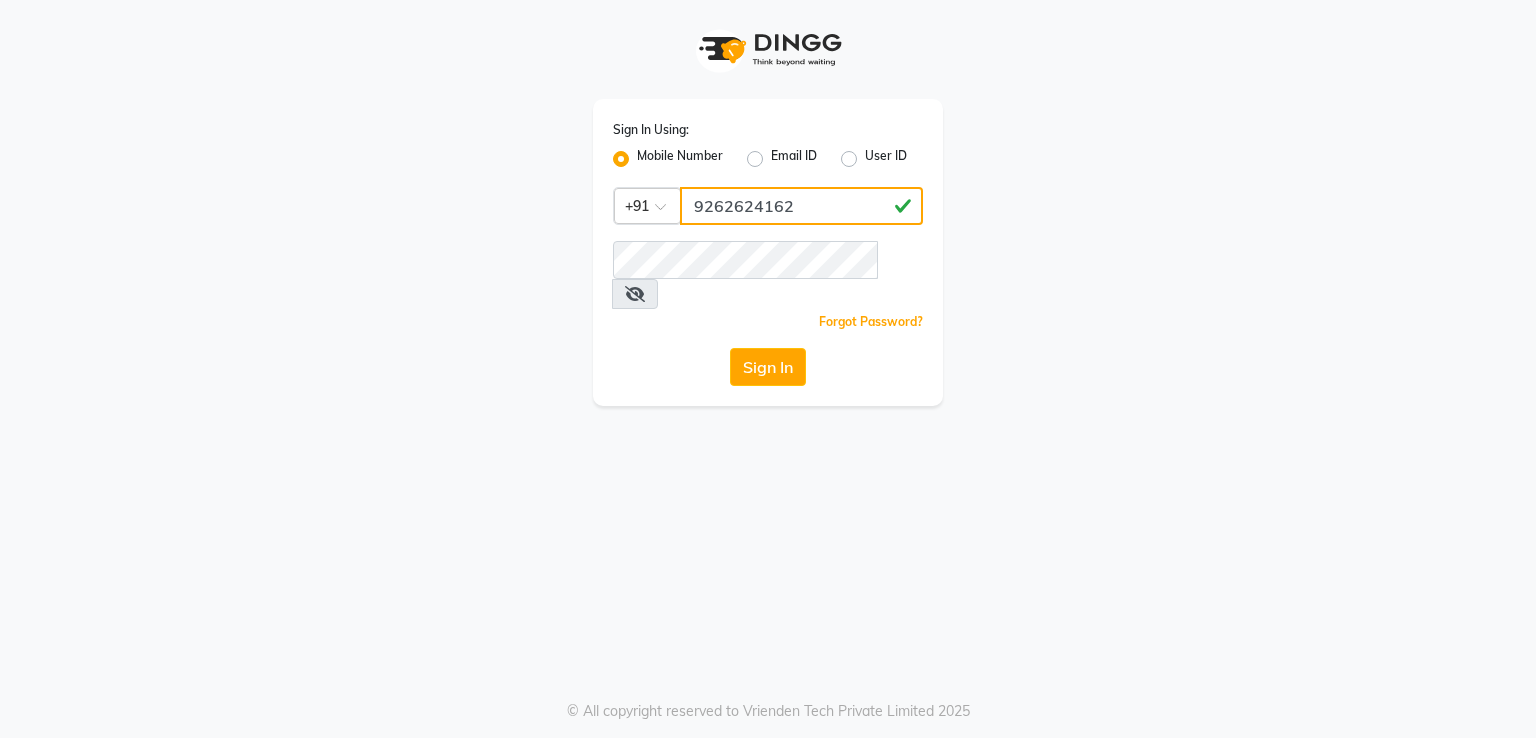 type on "9262624162" 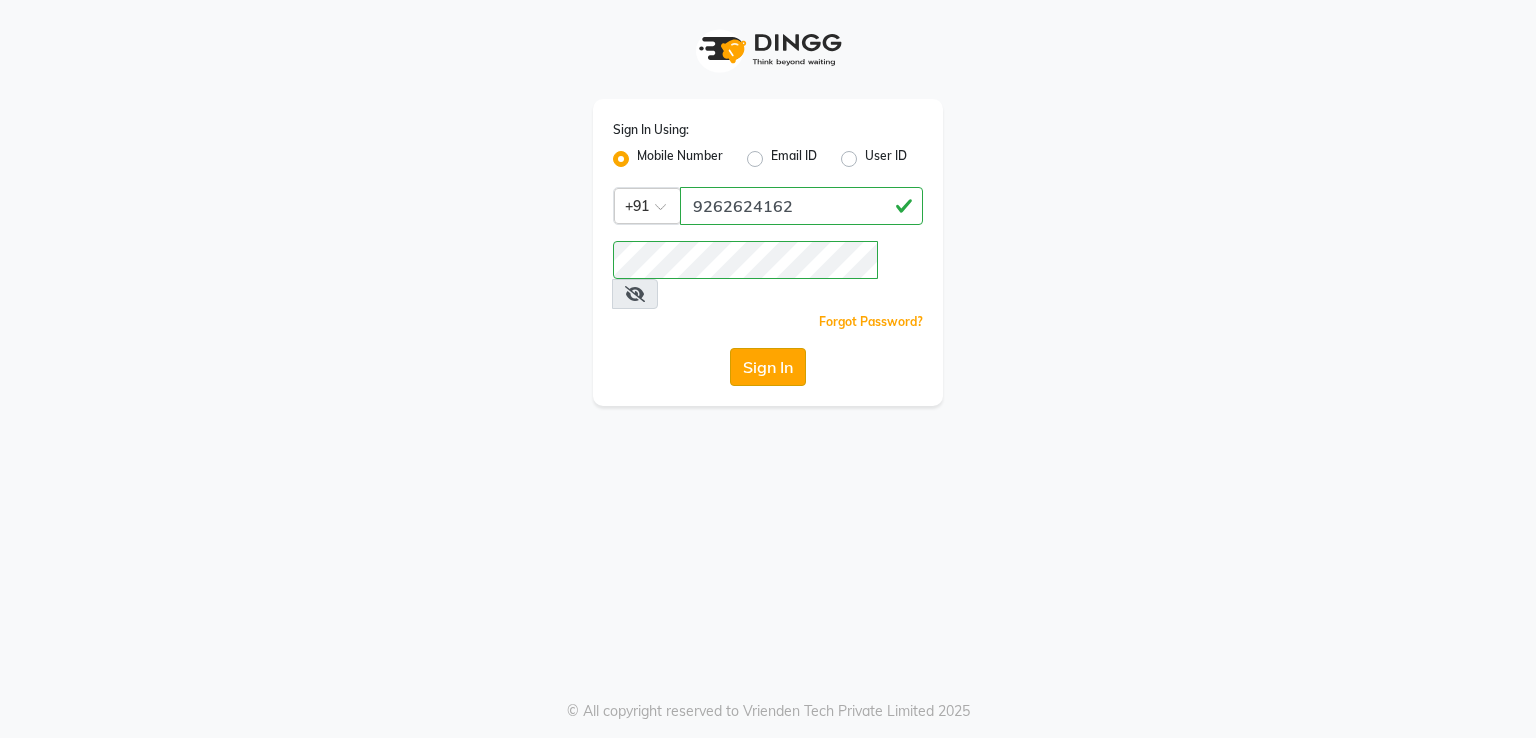 click on "Sign In" 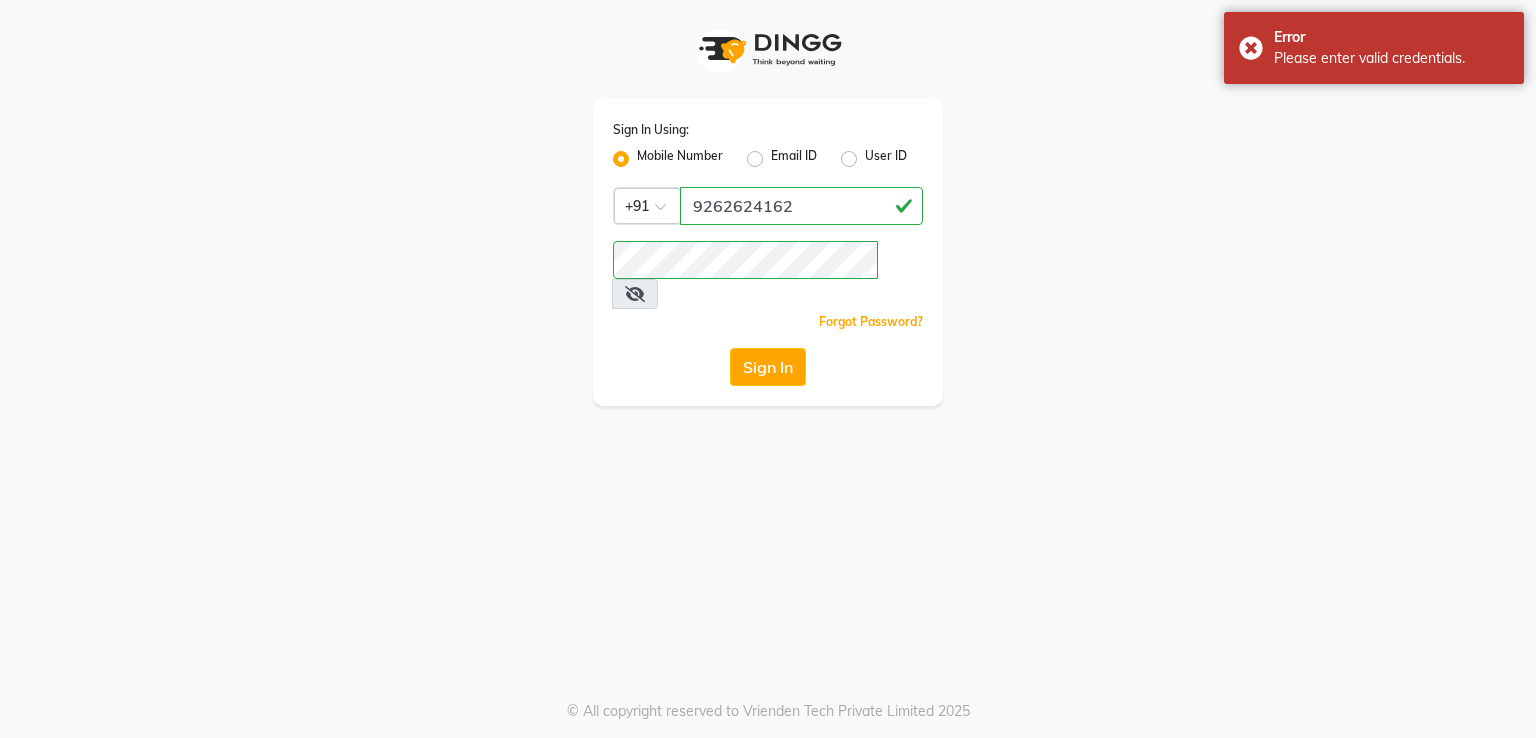 click at bounding box center (635, 294) 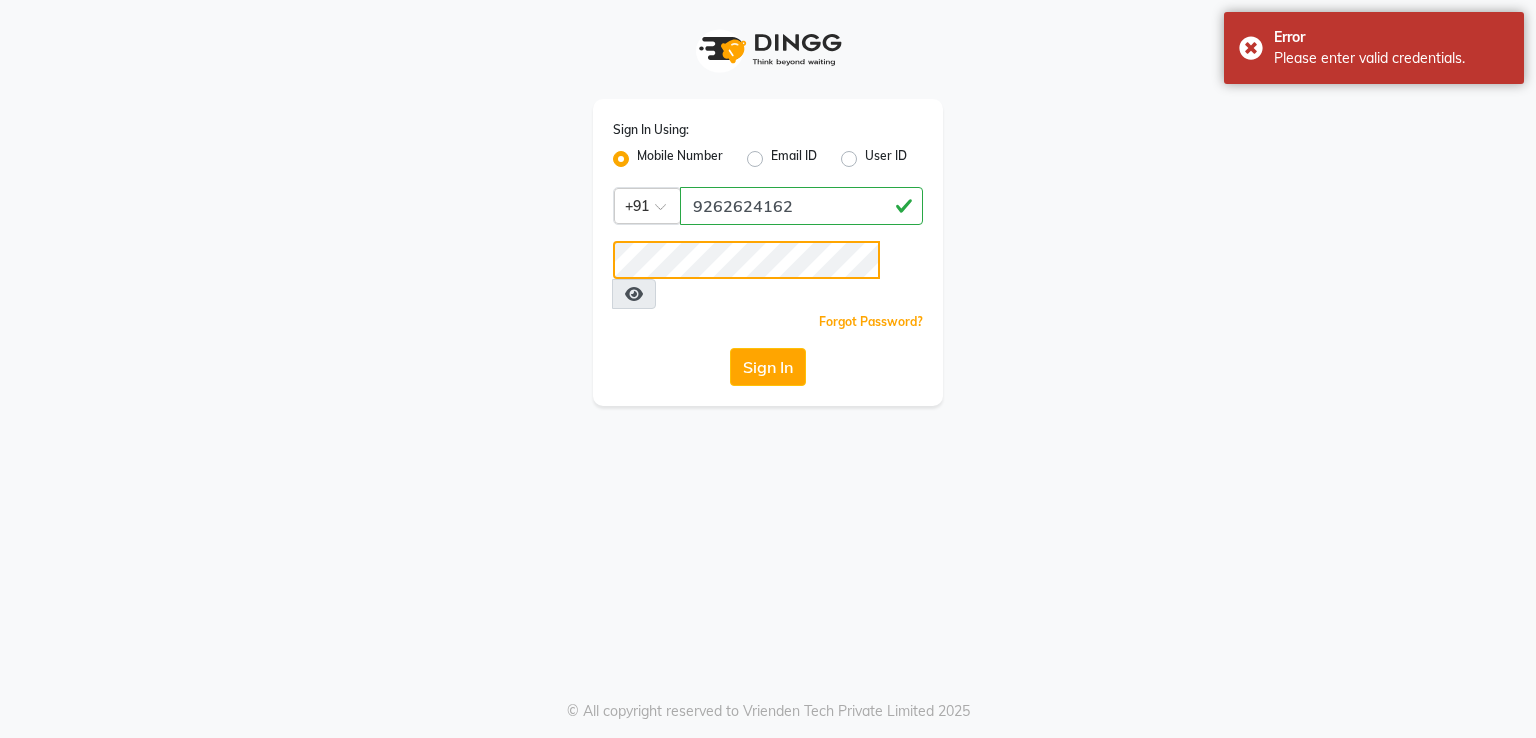 click on "Sign In" 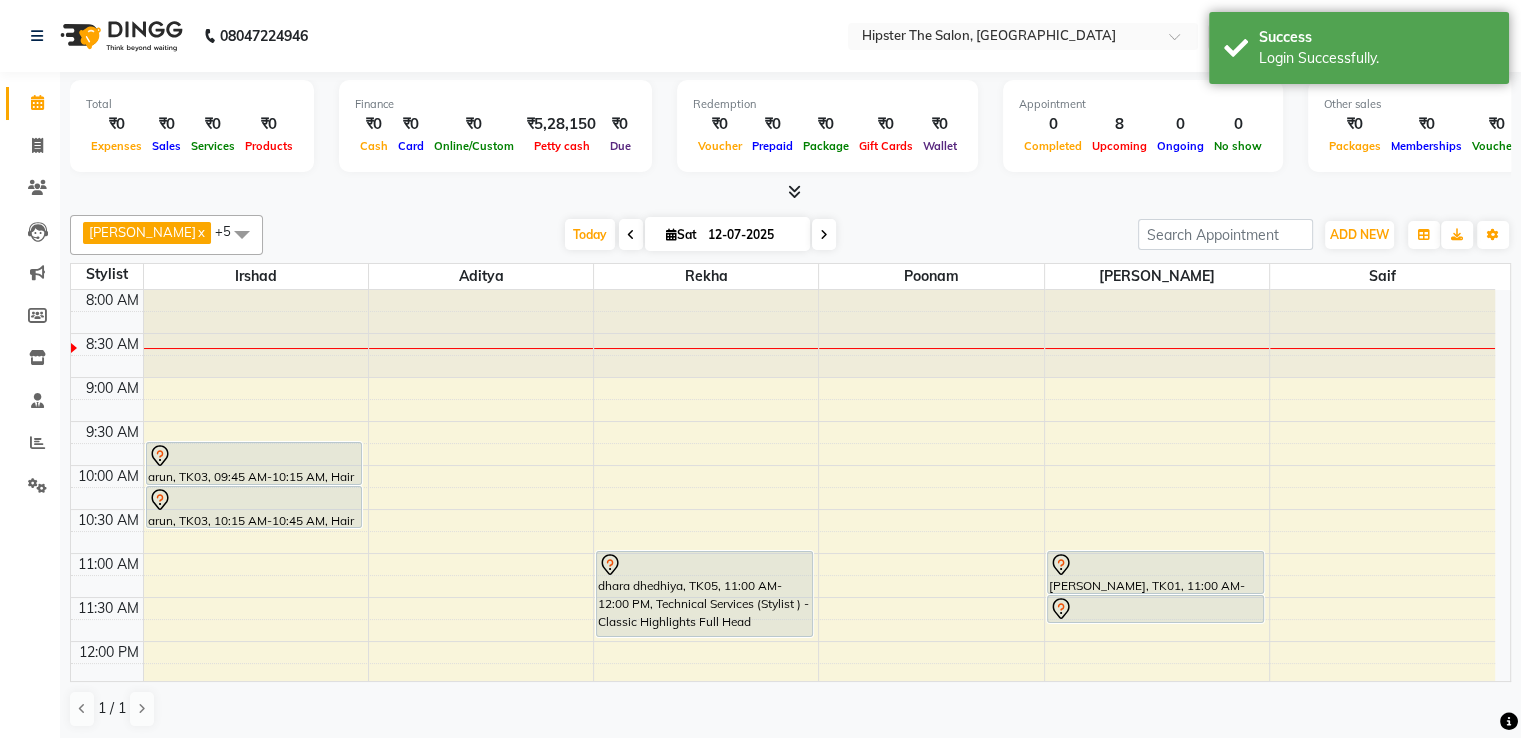 scroll, scrollTop: 0, scrollLeft: 0, axis: both 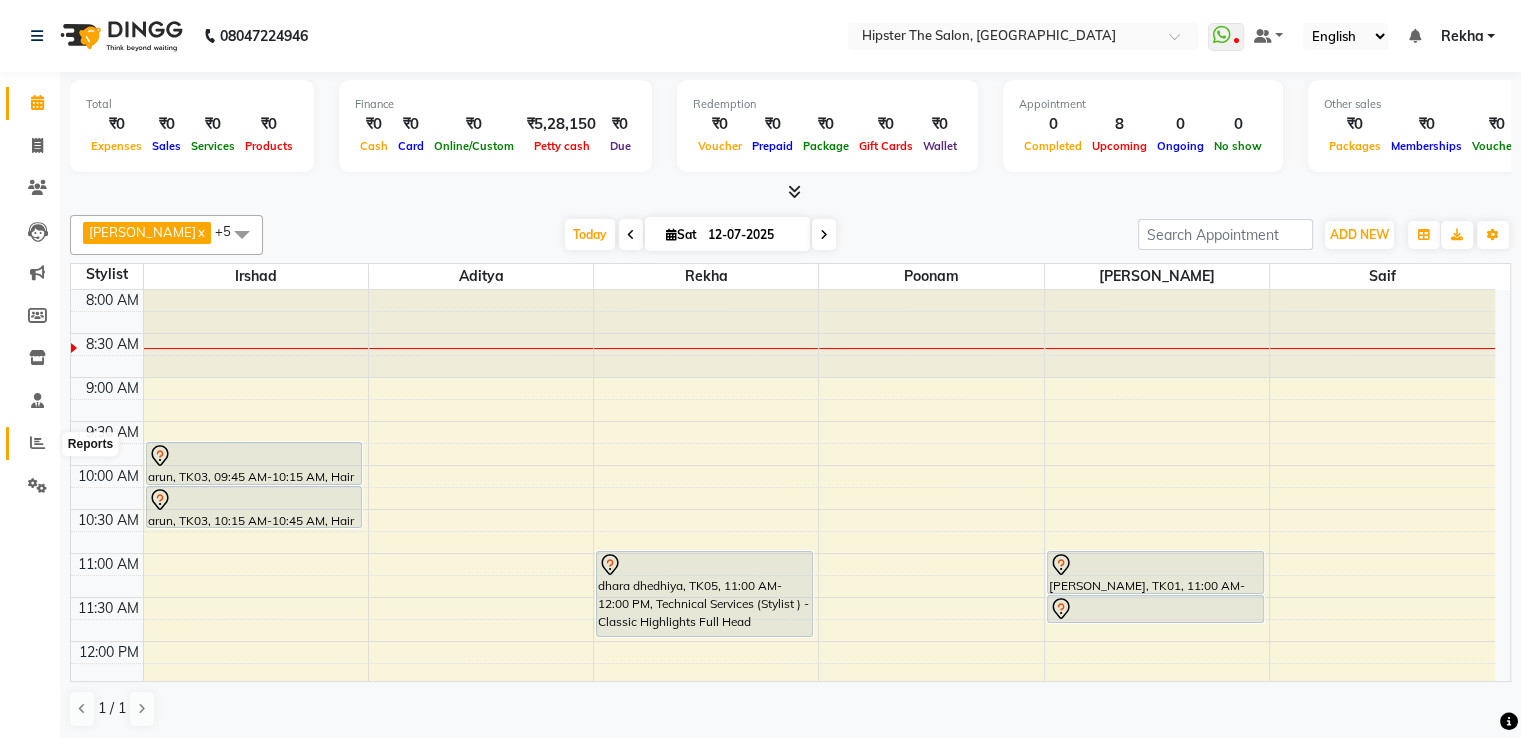 click 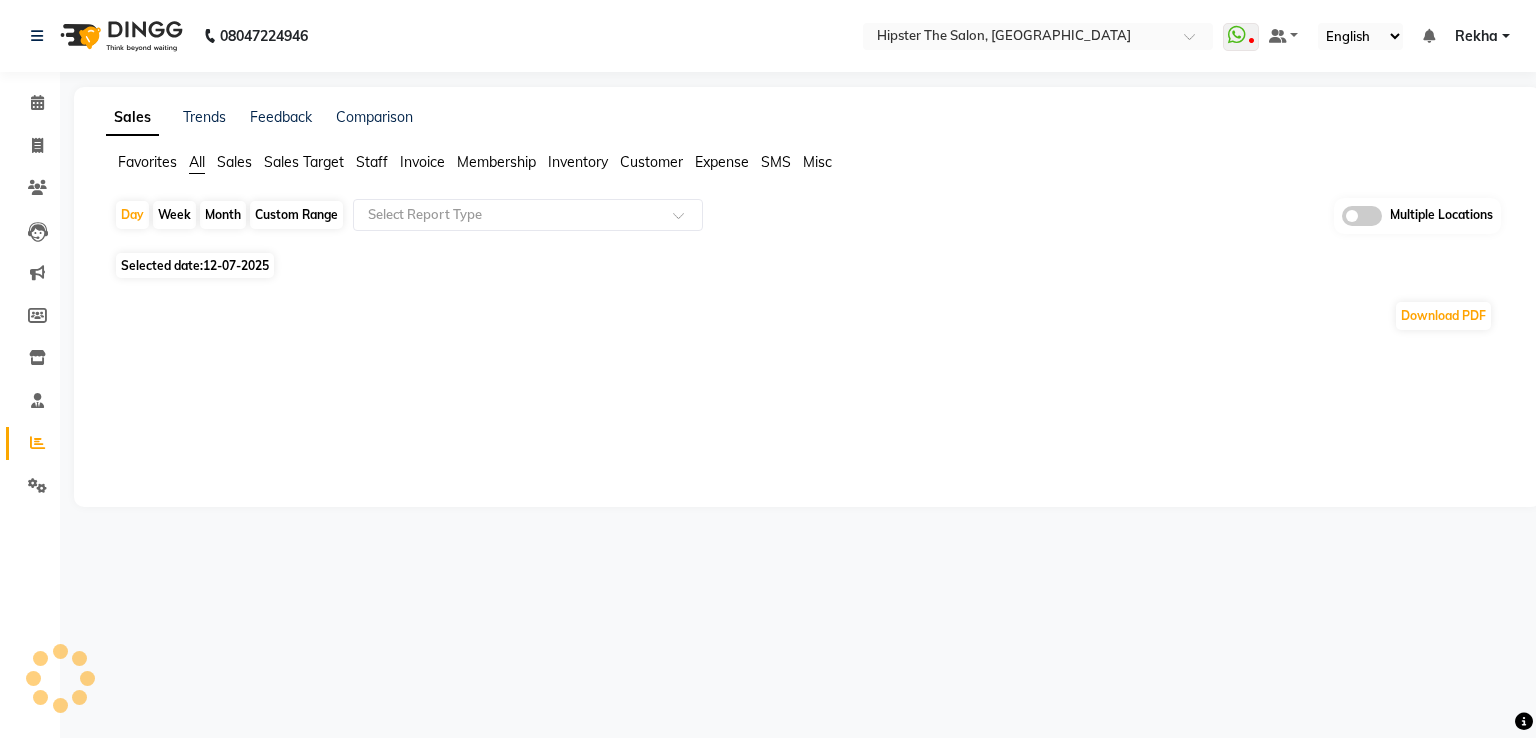 click on "Custom Range" 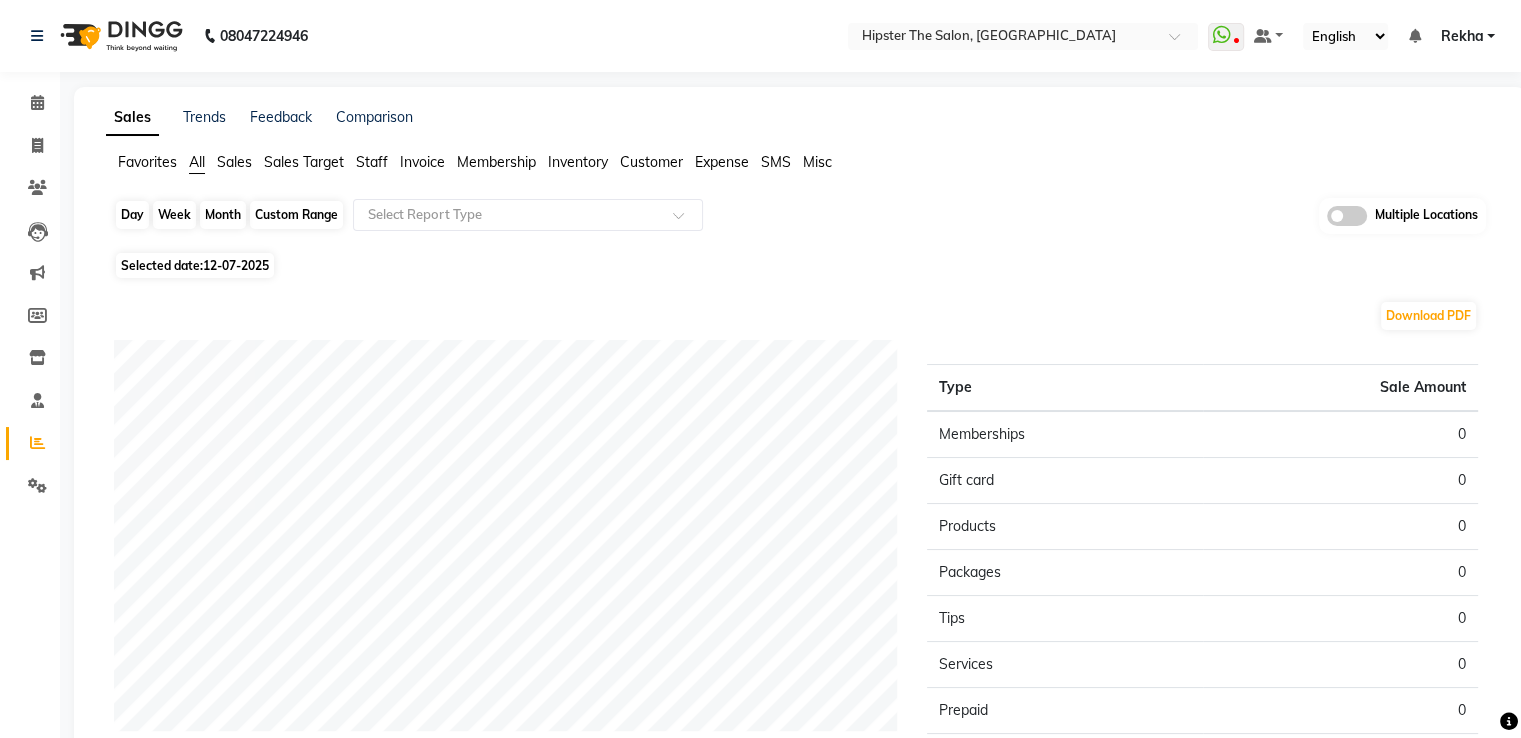 click on "Custom Range" 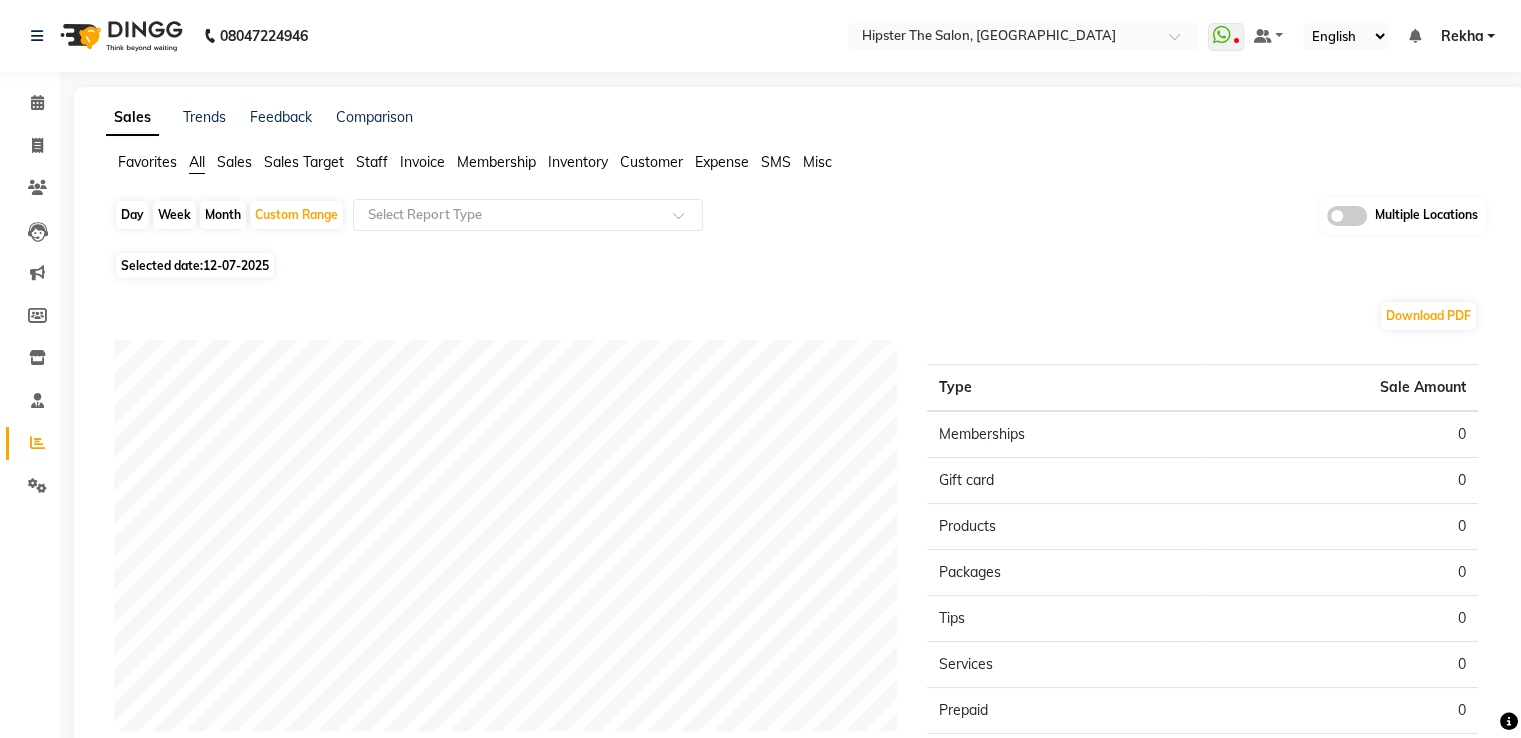 select on "7" 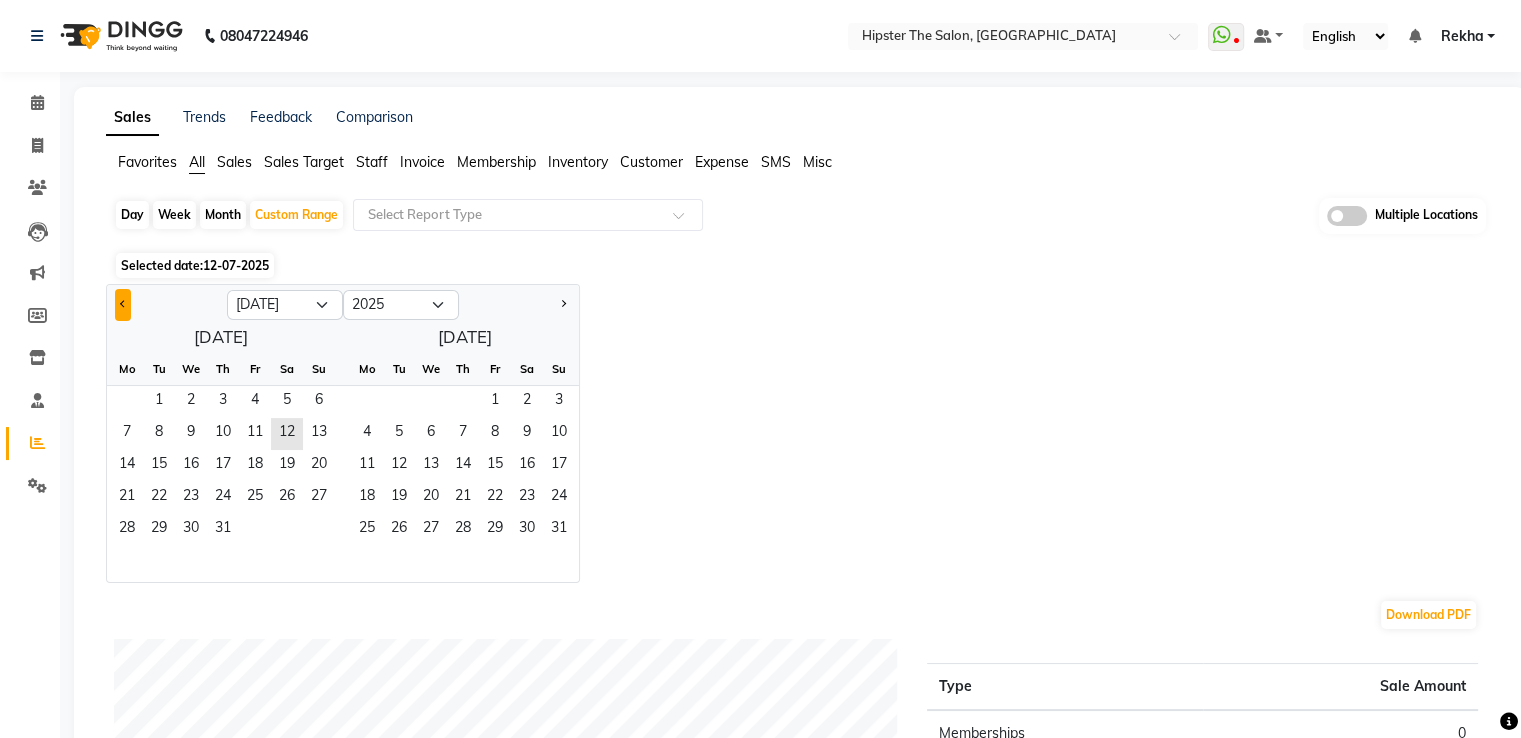 click 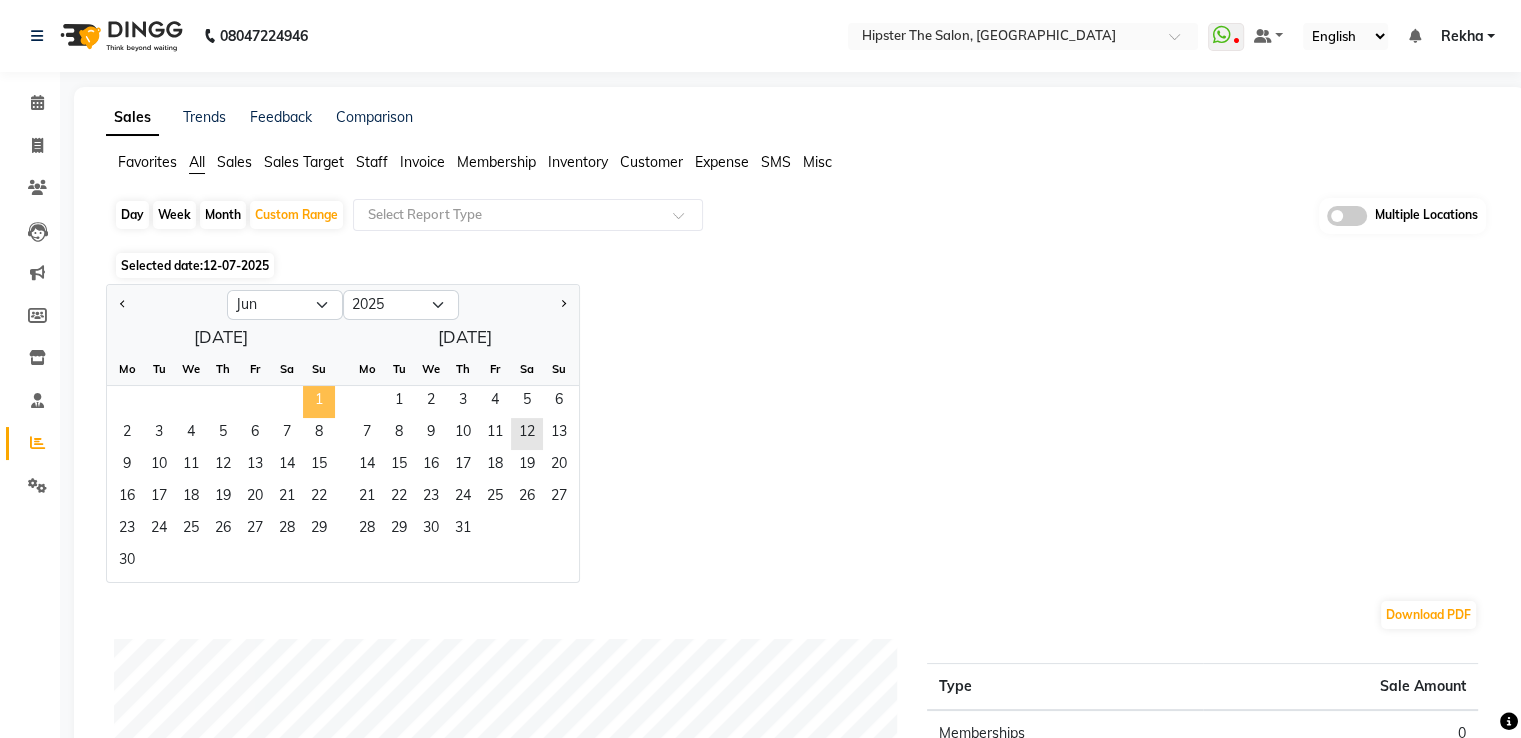 click on "1" 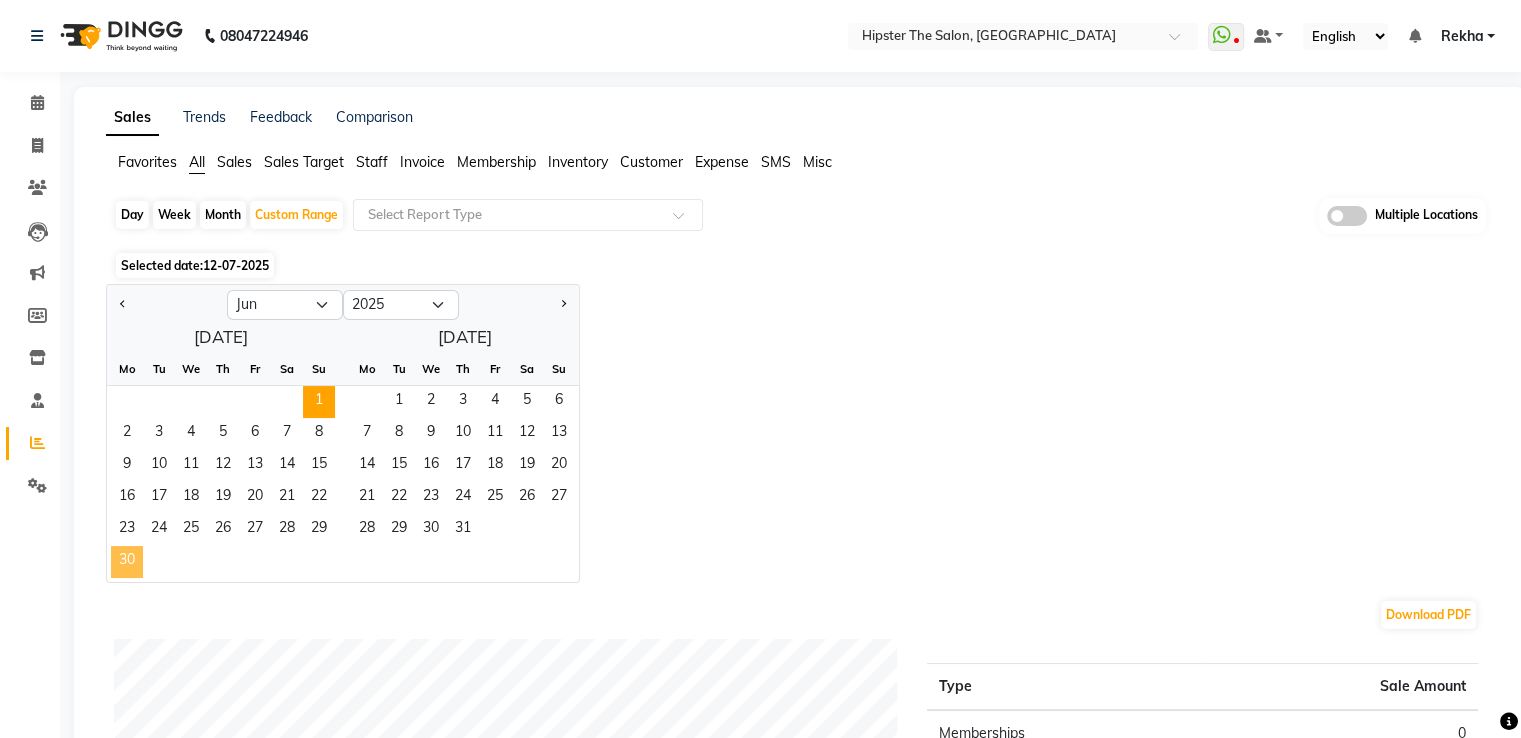click on "30" 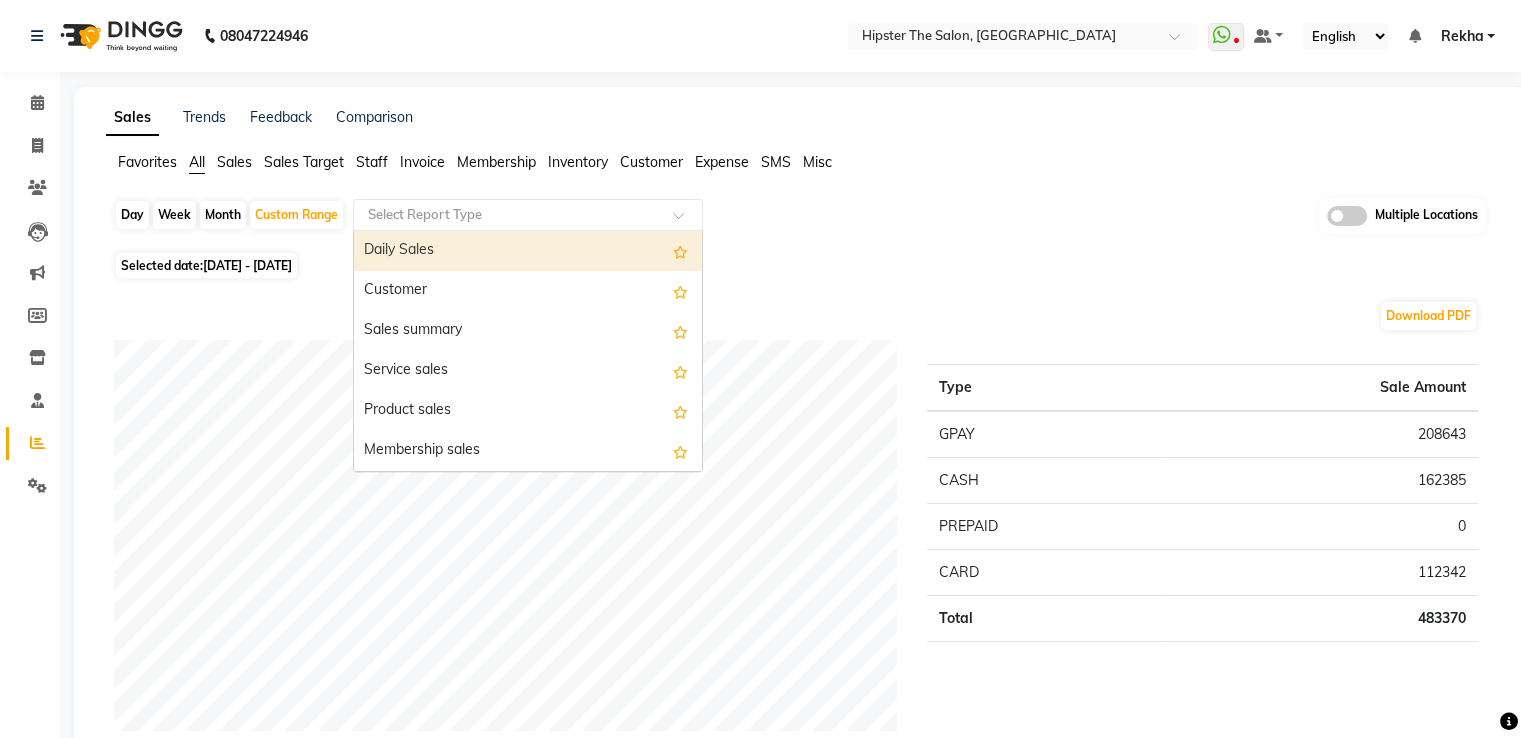 click 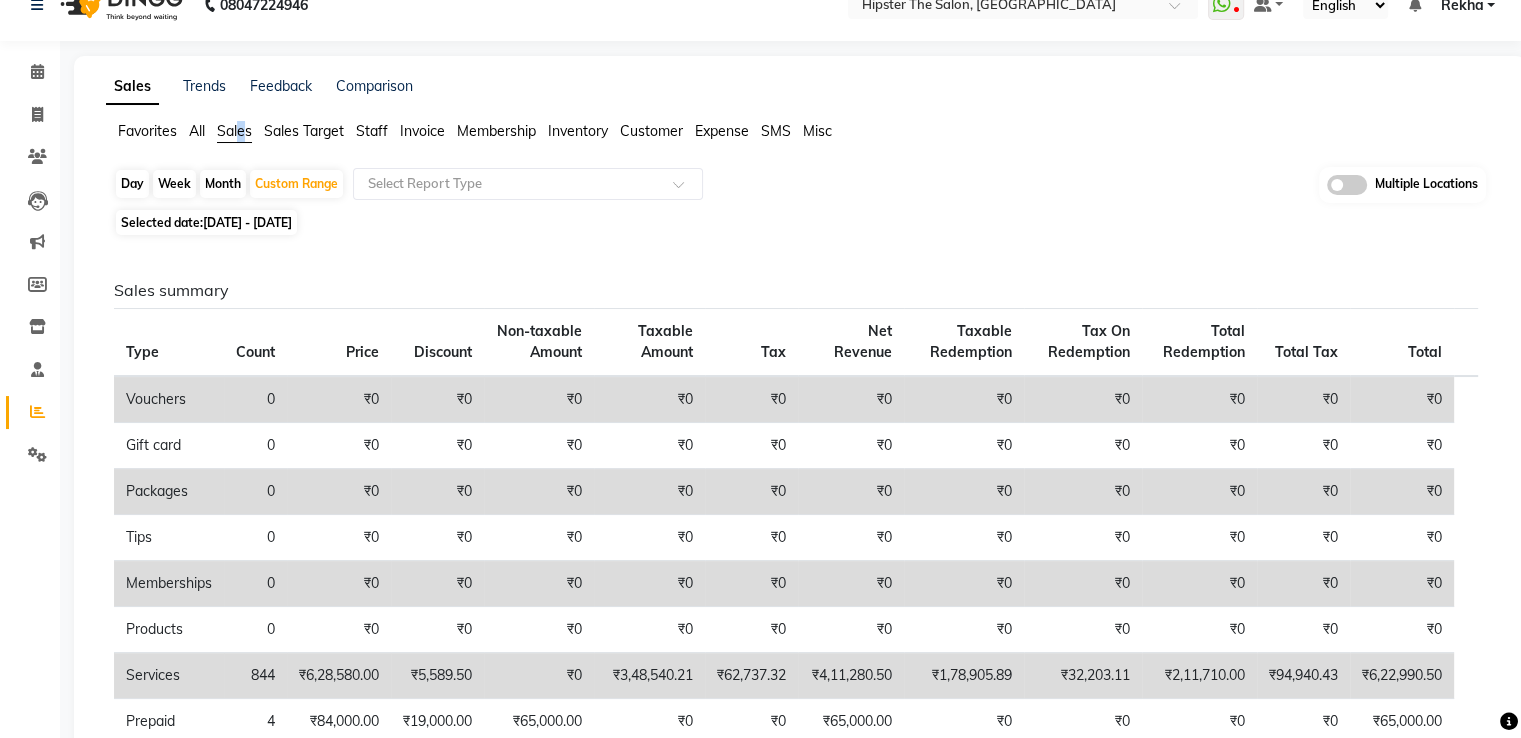 scroll, scrollTop: 0, scrollLeft: 0, axis: both 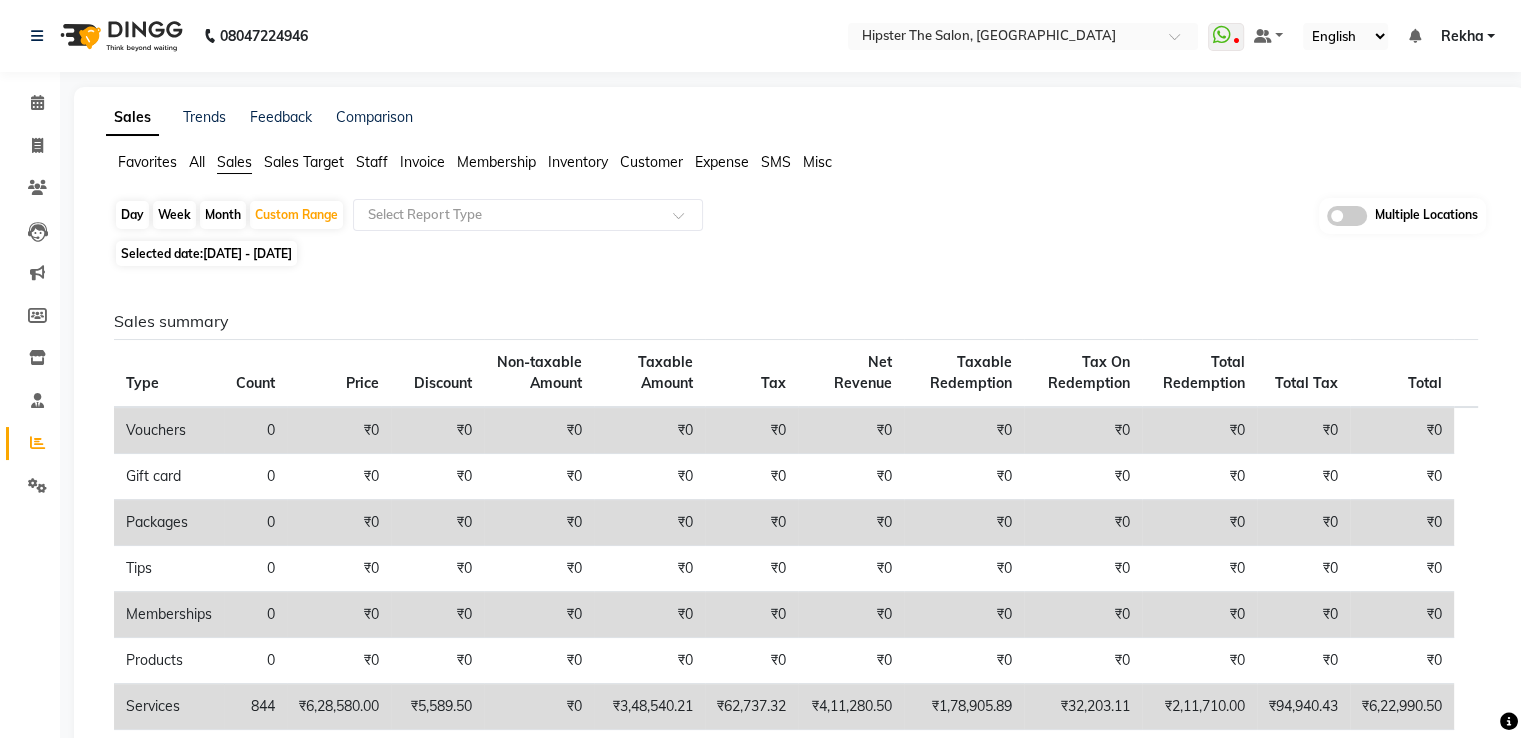 click 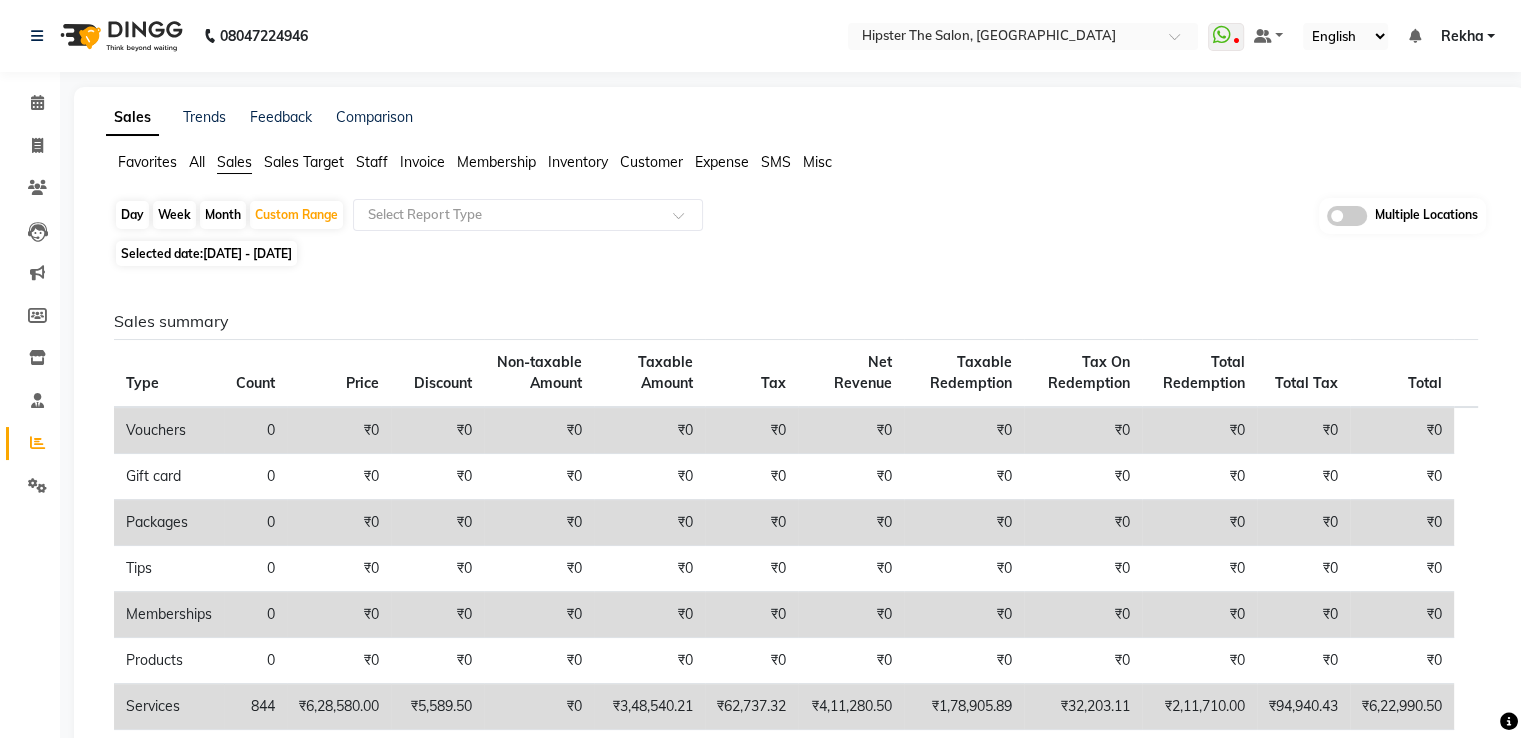 click 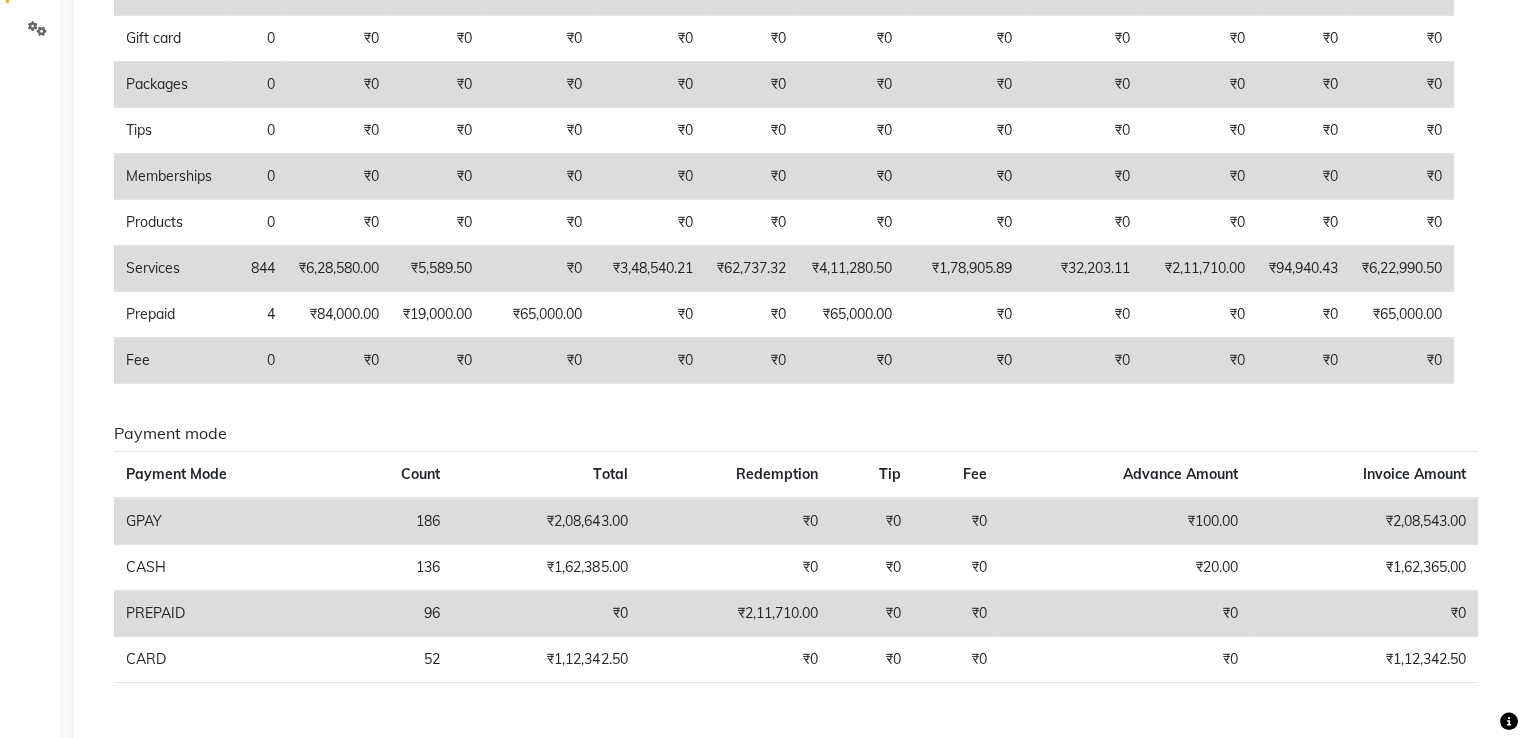 scroll, scrollTop: 525, scrollLeft: 0, axis: vertical 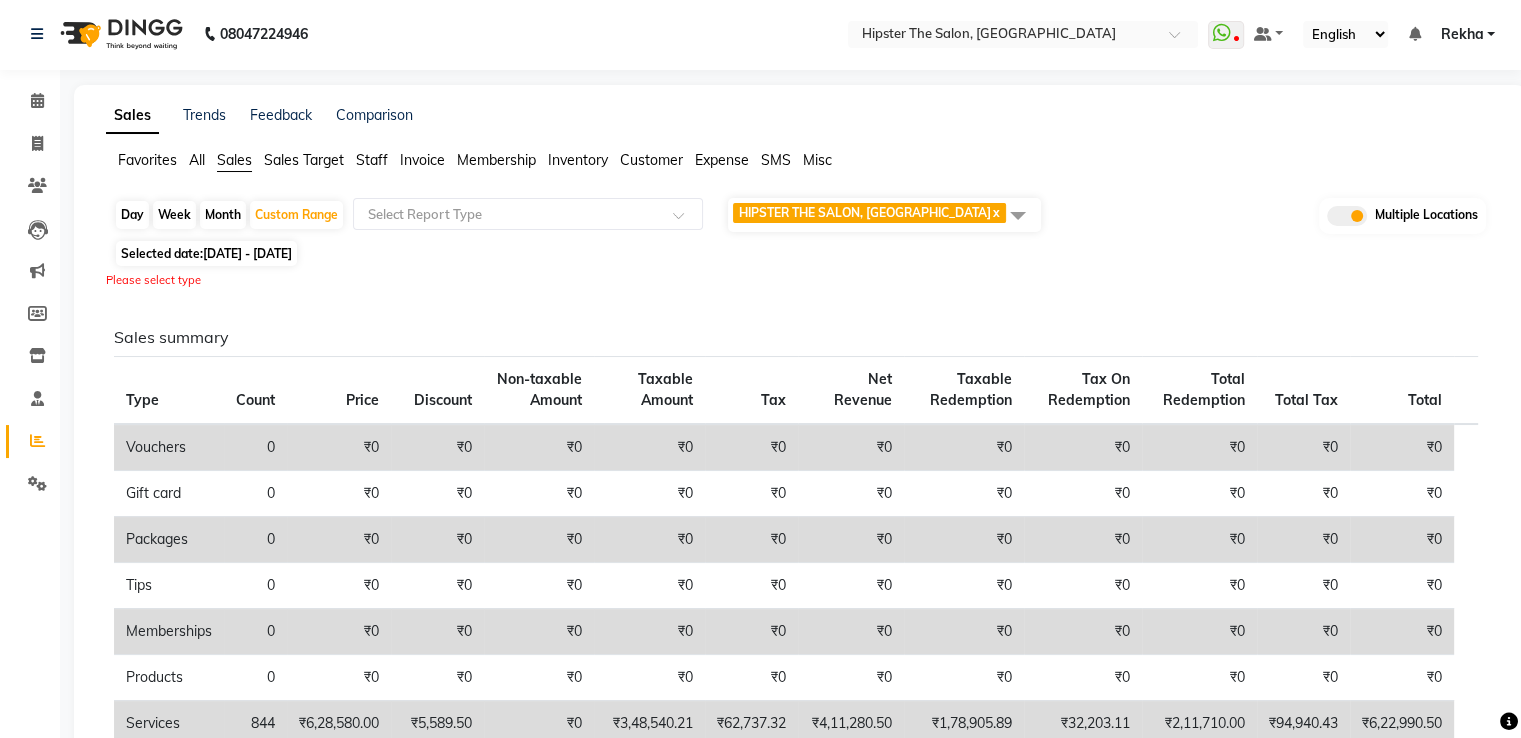 click 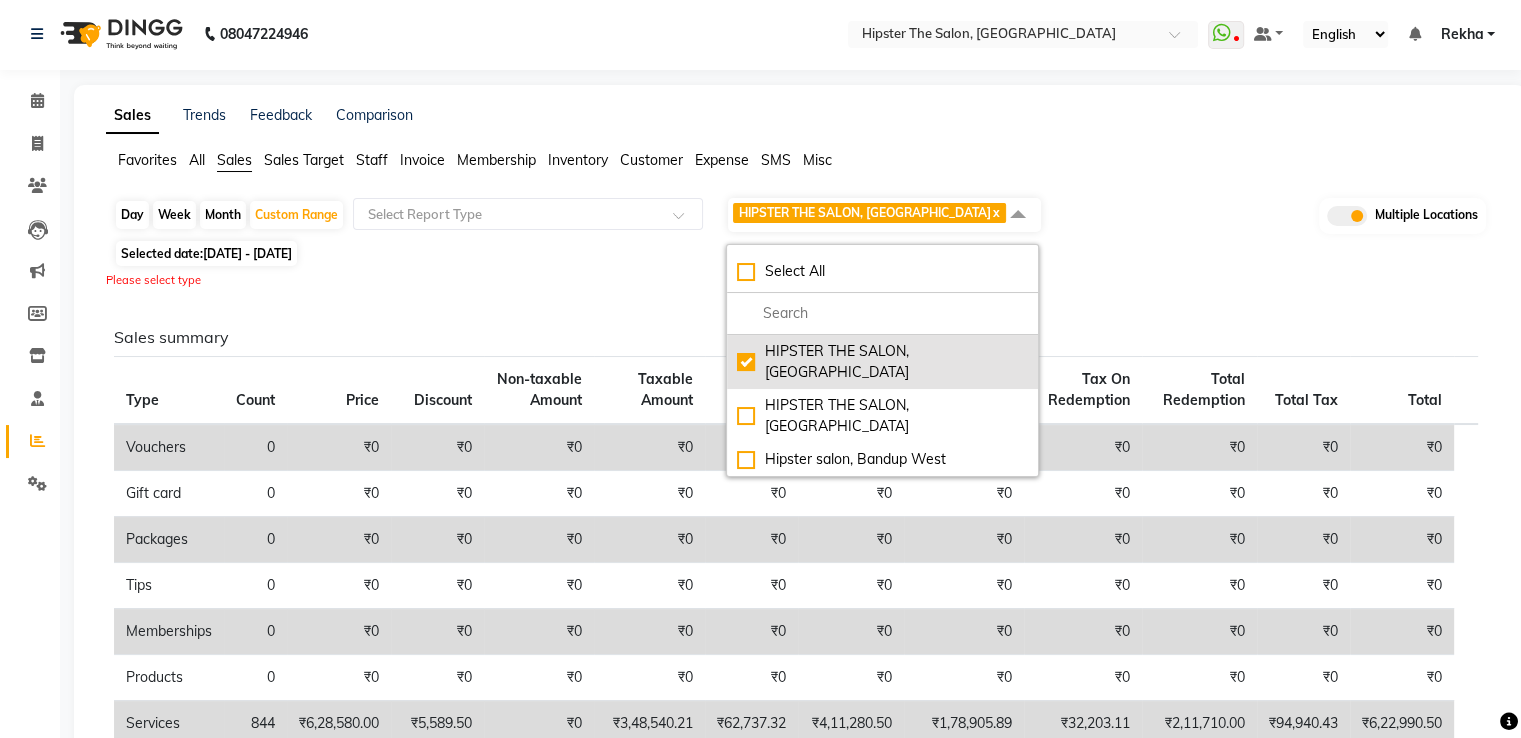 click on "HIPSTER THE SALON, [GEOGRAPHIC_DATA]" 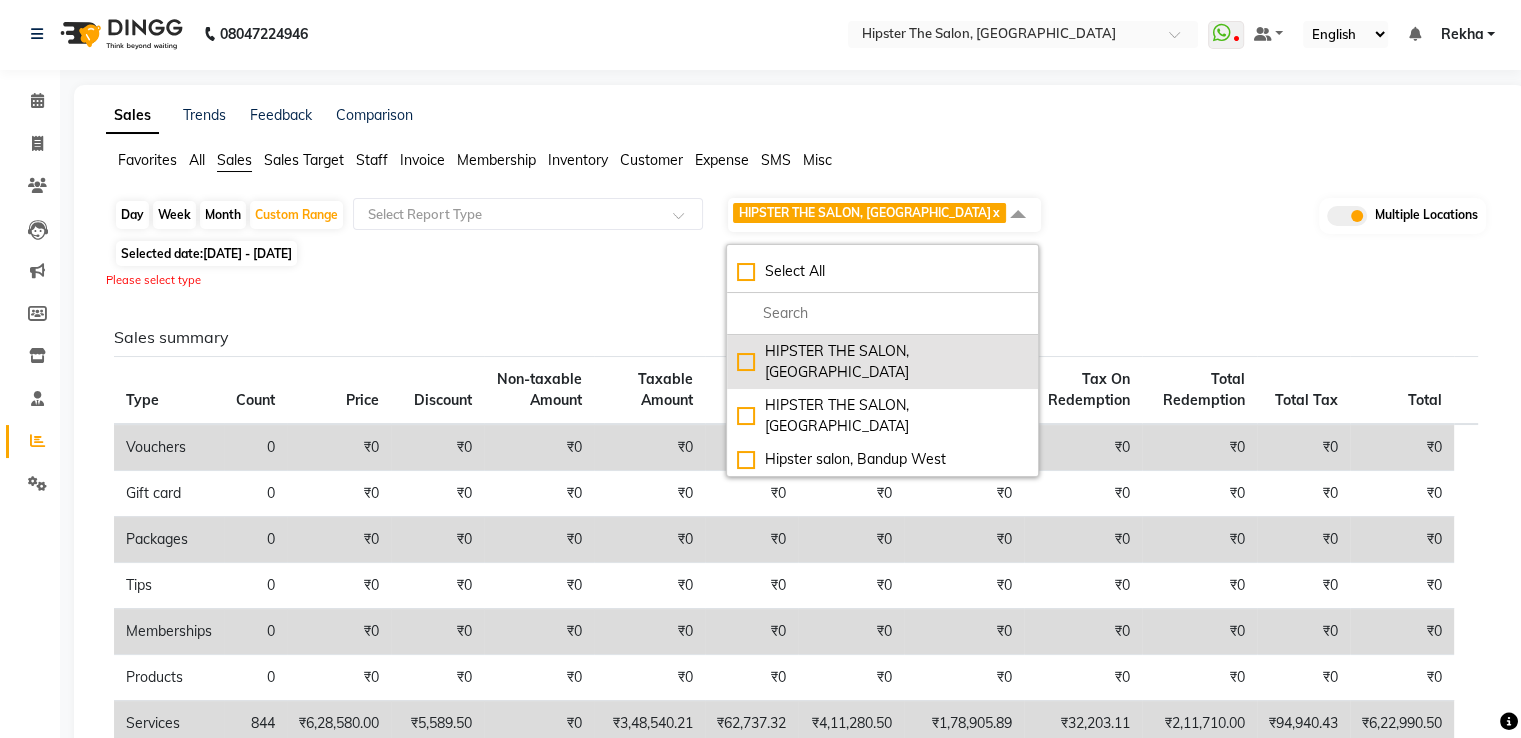 checkbox on "false" 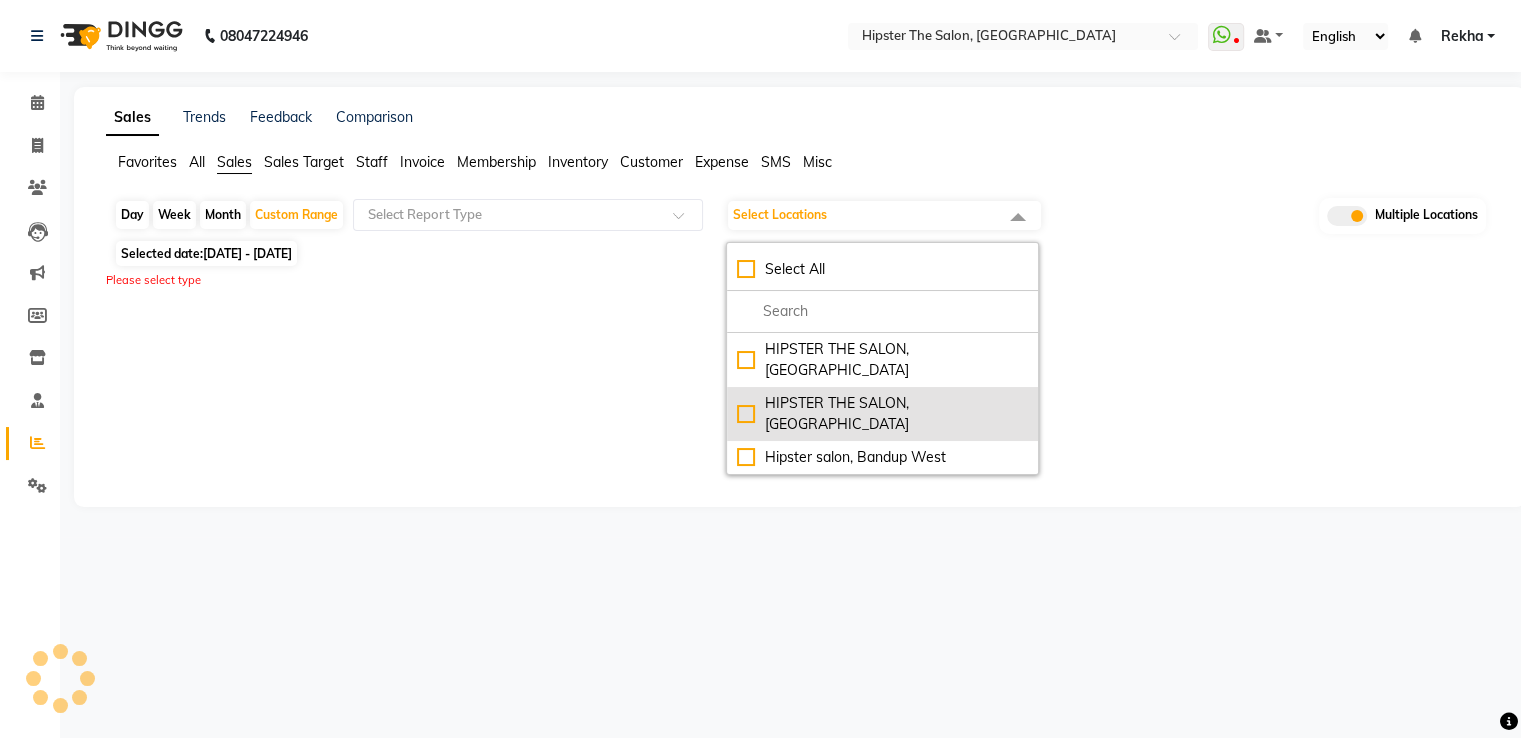 scroll, scrollTop: 0, scrollLeft: 0, axis: both 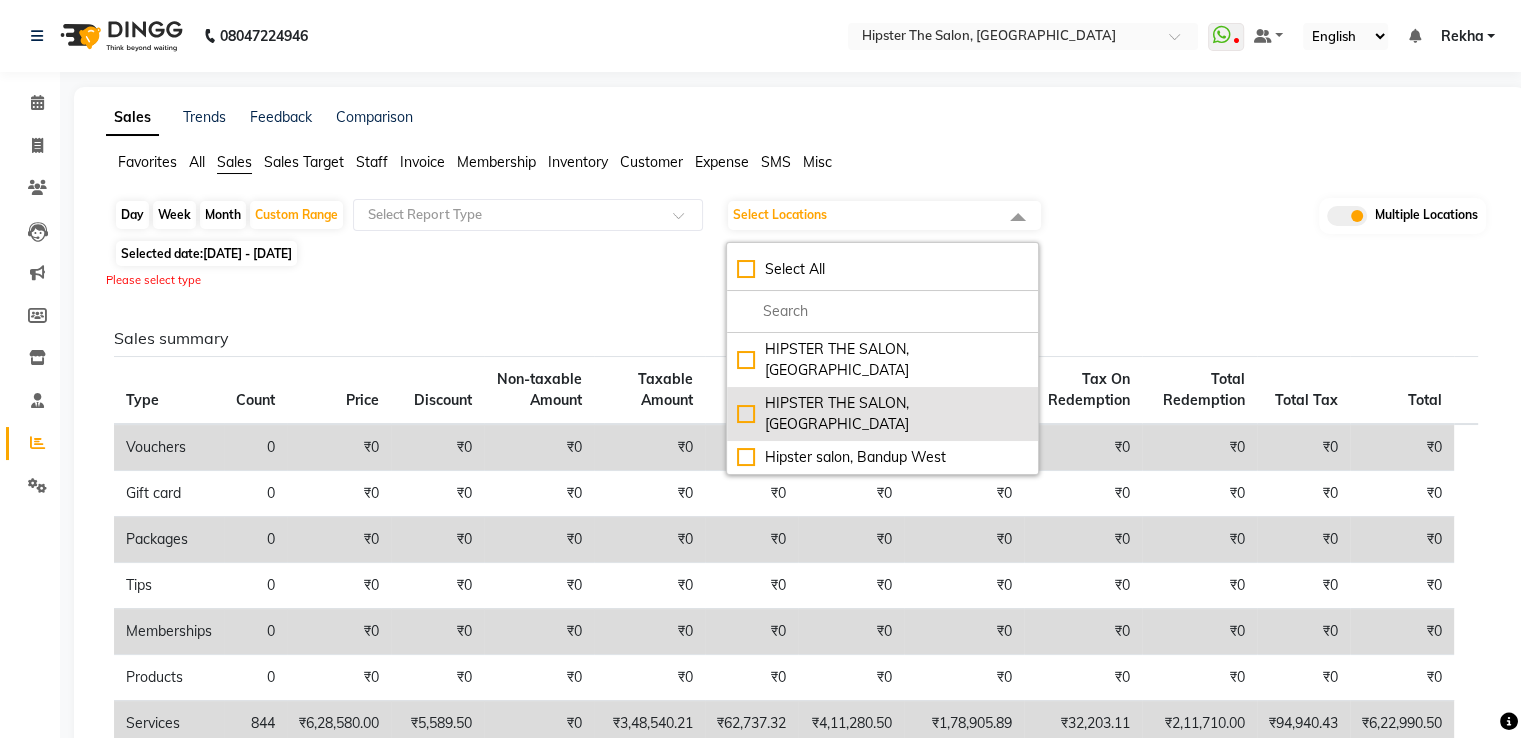 click on "HIPSTER THE SALON, [GEOGRAPHIC_DATA]" 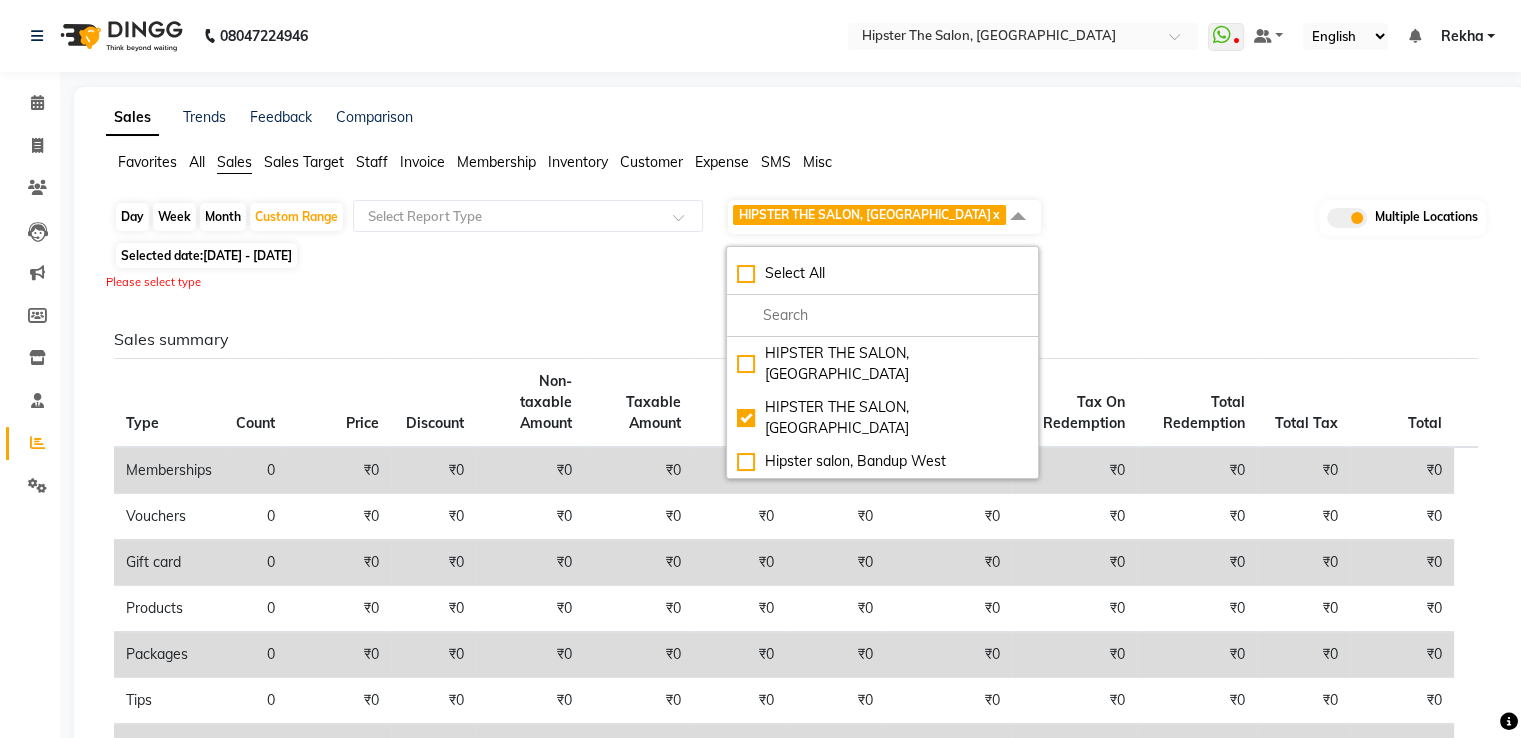 click on "Sales summary Type Count Price Discount Non-taxable Amount Taxable Amount Tax Net Revenue Taxable Redemption Tax On Redemption Total Redemption Total Tax Total  Memberships 0 ₹0 ₹0 ₹0 ₹0 ₹0 ₹0 ₹0 ₹0 ₹0 ₹0 ₹0  Vouchers 0 ₹0 ₹0 ₹0 ₹0 ₹0 ₹0 ₹0 ₹0 ₹0 ₹0 ₹0  Gift card 0 ₹0 ₹0 ₹0 ₹0 ₹0 ₹0 ₹0 ₹0 ₹0 ₹0 ₹0  Products 0 ₹0 ₹0 ₹0 ₹0 ₹0 ₹0 ₹0 ₹0 ₹0 ₹0 ₹0  Packages 0 ₹0 ₹0 ₹0 ₹0 ₹0 ₹0 ₹0 ₹0 ₹0 ₹0 ₹0  Tips 0 ₹0 ₹0 ₹0 ₹0 ₹0 ₹0 ₹0 ₹0 ₹0 ₹0 ₹0  Prepaid 0 ₹0 ₹0 ₹0 ₹0 ₹0 ₹0 ₹0 ₹0 ₹0 ₹0 ₹0  Services 194 ₹1,20,641.00 ₹5,947.50 ₹0 ₹82,076.03 ₹14,773.72 ₹96,849.50 ₹15,122.05 ₹2,721.97 ₹17,844.00 ₹17,495.69 ₹1,14,693.50  Fee 0 ₹0 ₹0 ₹0 ₹0 ₹0 ₹0 ₹0 ₹0 ₹0 ₹0 ₹0 Payment mode Payment Mode Count Total Redemption Tip Fee Advance Amount Invoice Amount  CASH 47 ₹56,492.00 ₹0 ₹0 ₹0 ₹0 ₹56,492.00  GPAY 33 ₹29,473.00 ₹0 ₹0 ₹0 ₹0" 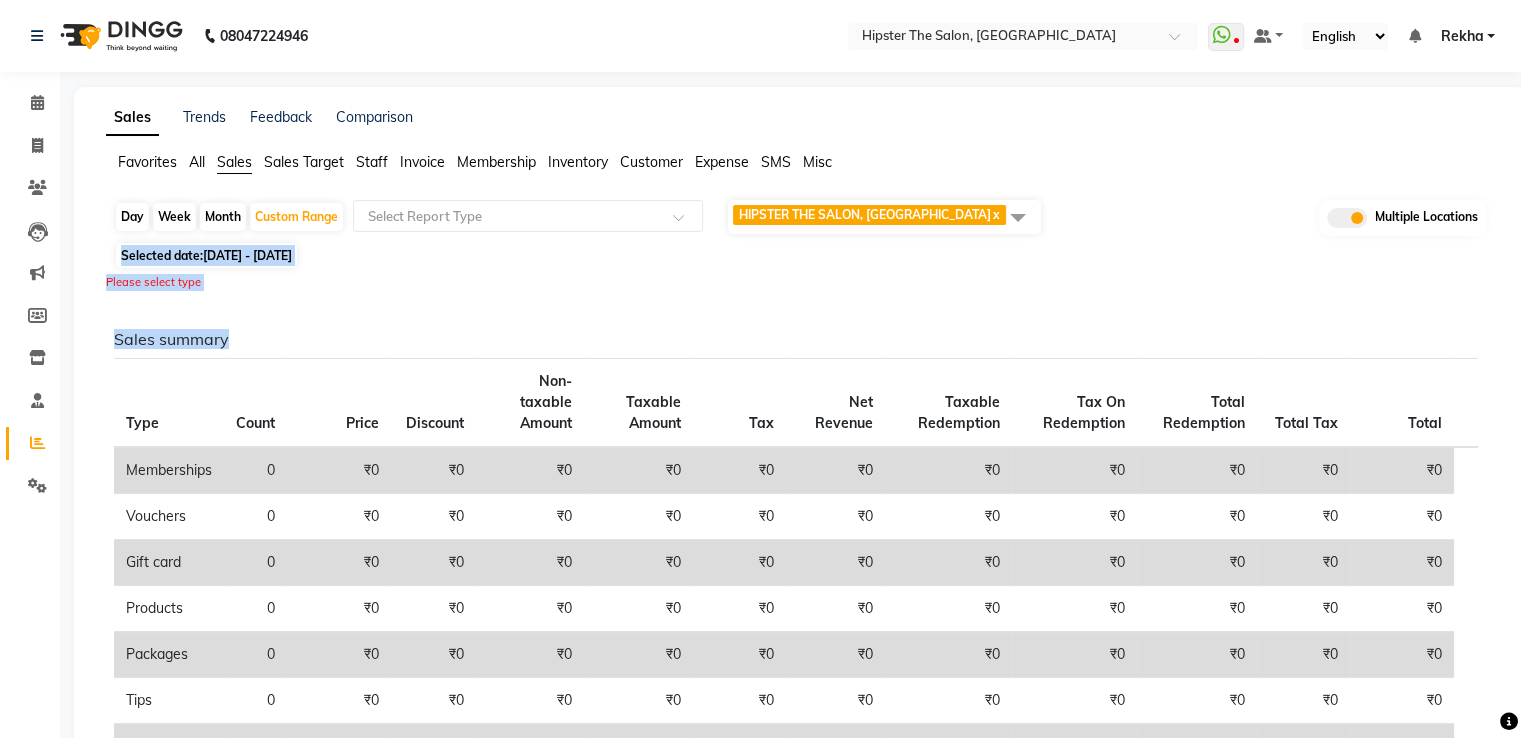 drag, startPoint x: 1520, startPoint y: 225, endPoint x: 1535, endPoint y: 476, distance: 251.44781 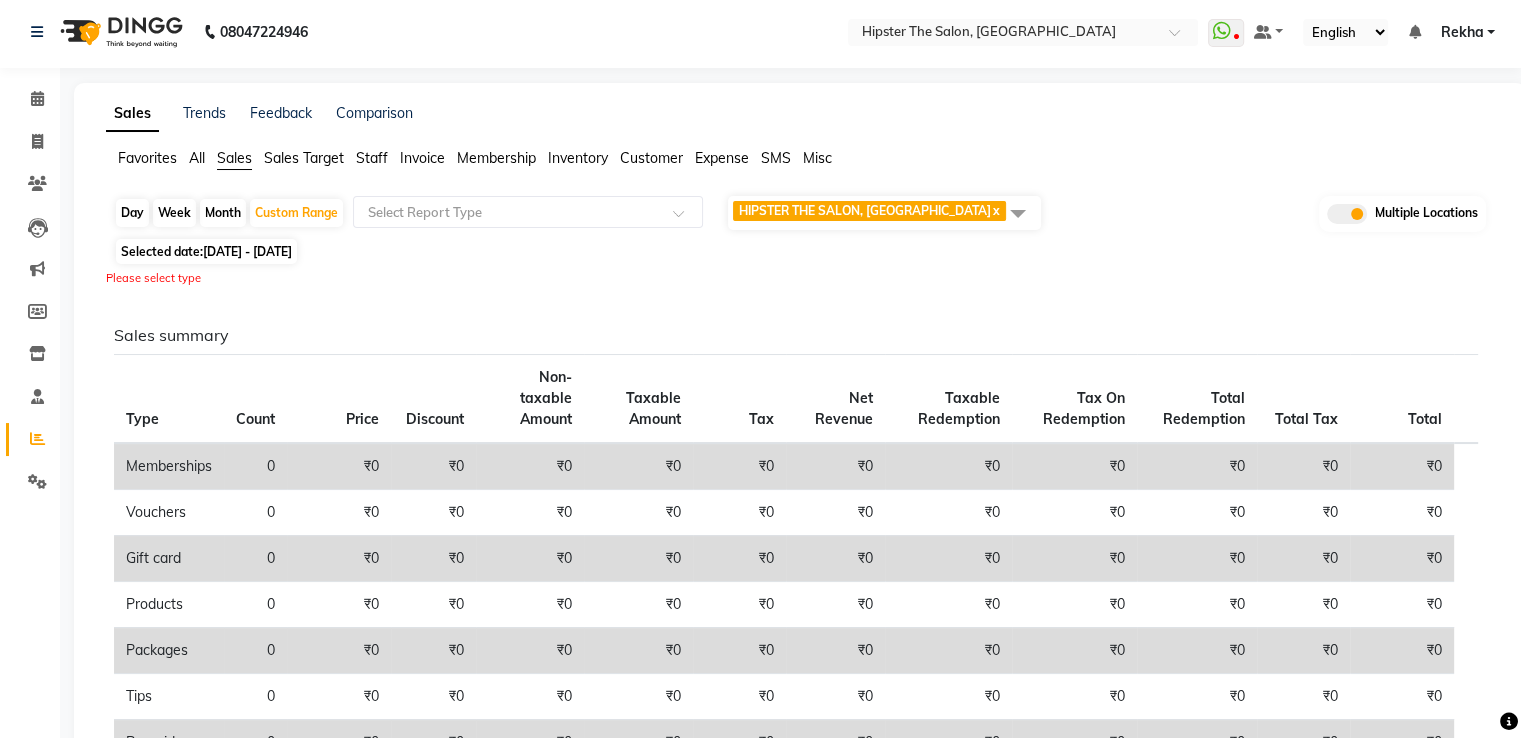 scroll, scrollTop: 2, scrollLeft: 0, axis: vertical 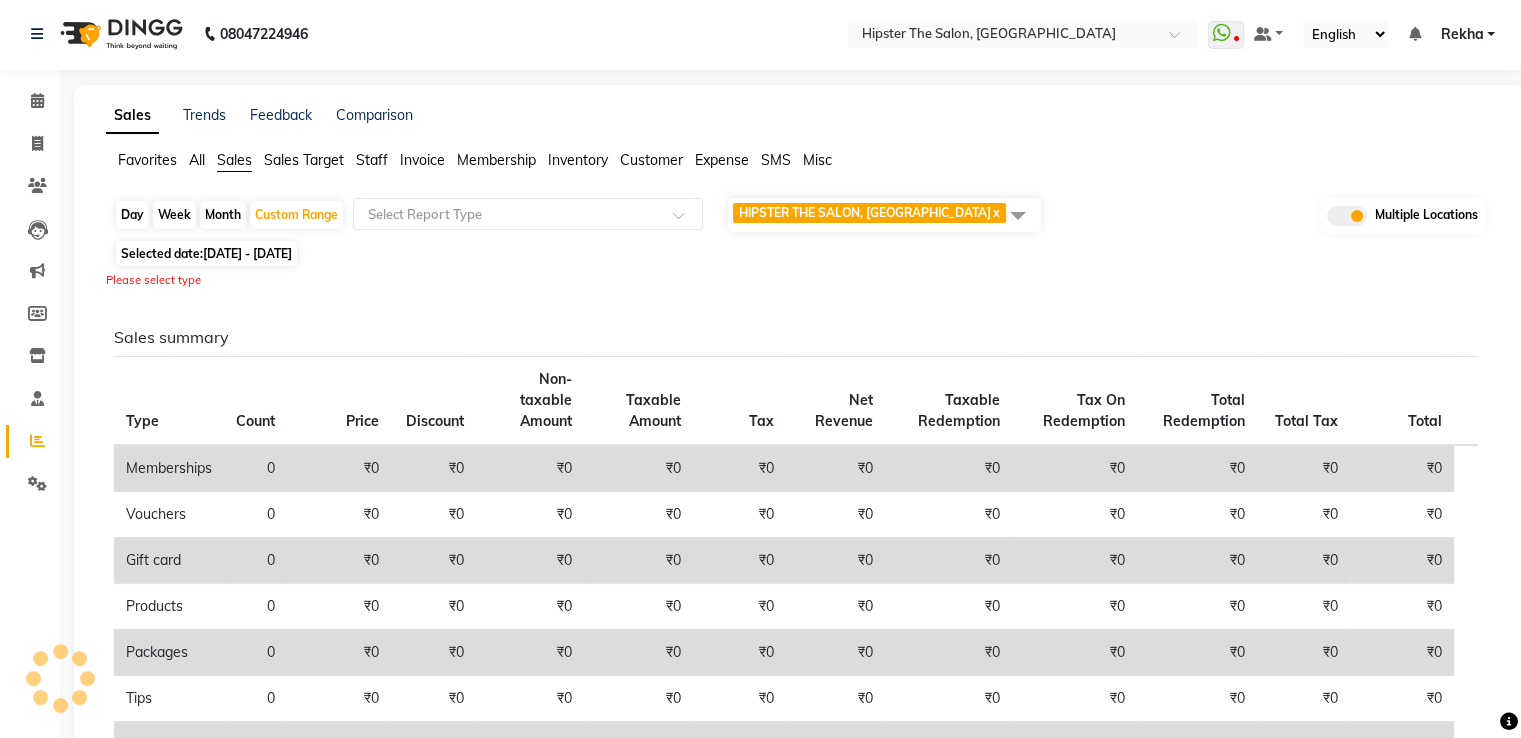 click 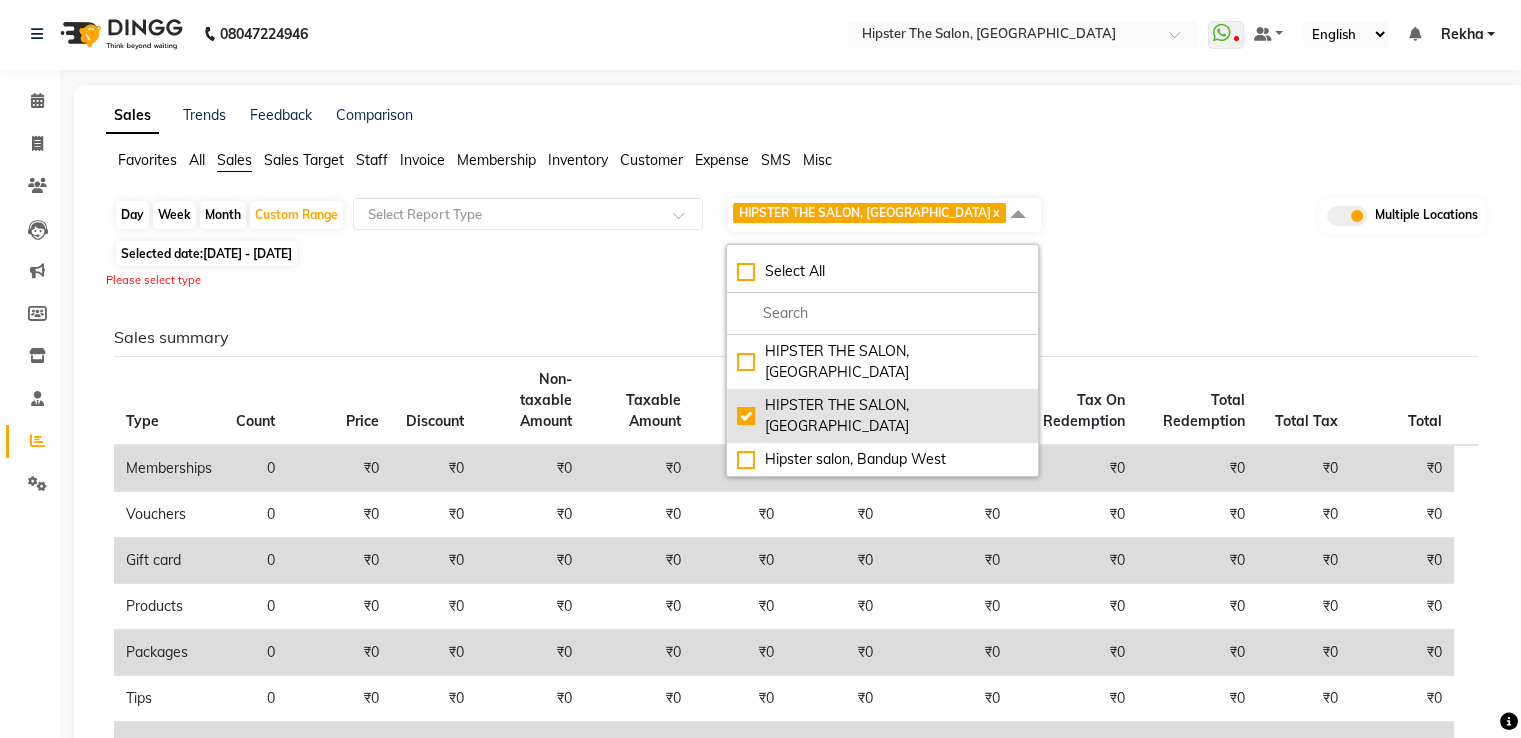 click on "HIPSTER THE SALON, [GEOGRAPHIC_DATA]" 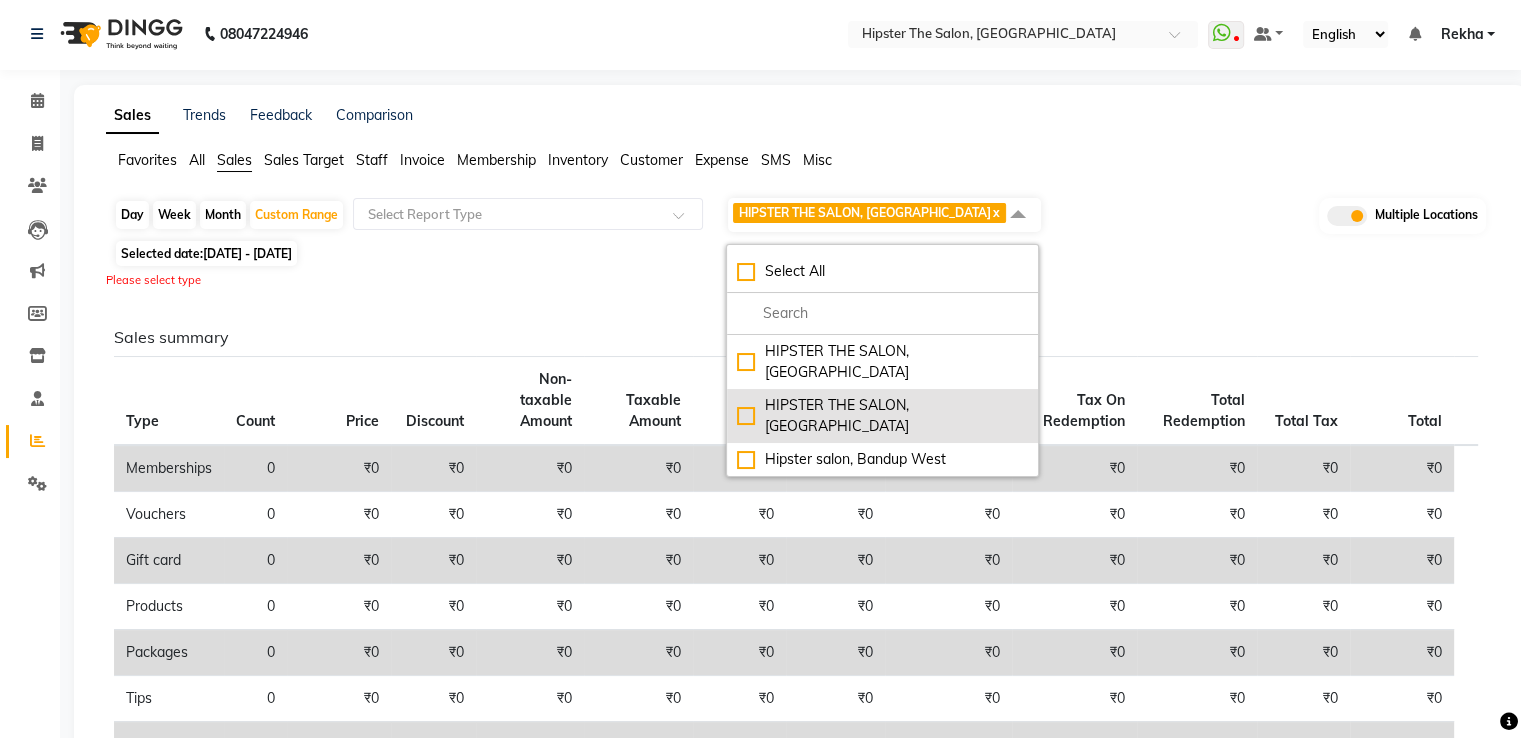 checkbox on "false" 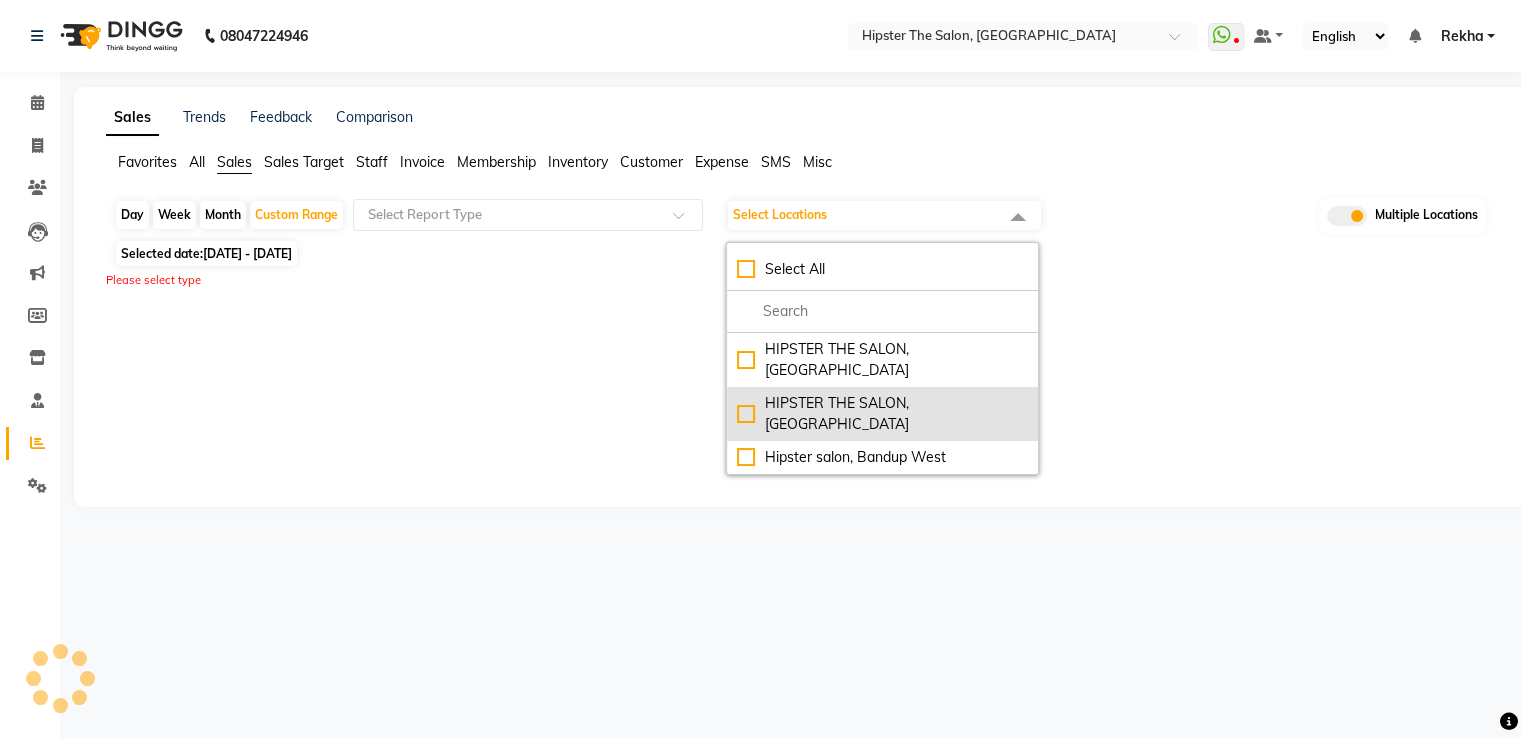 scroll, scrollTop: 0, scrollLeft: 0, axis: both 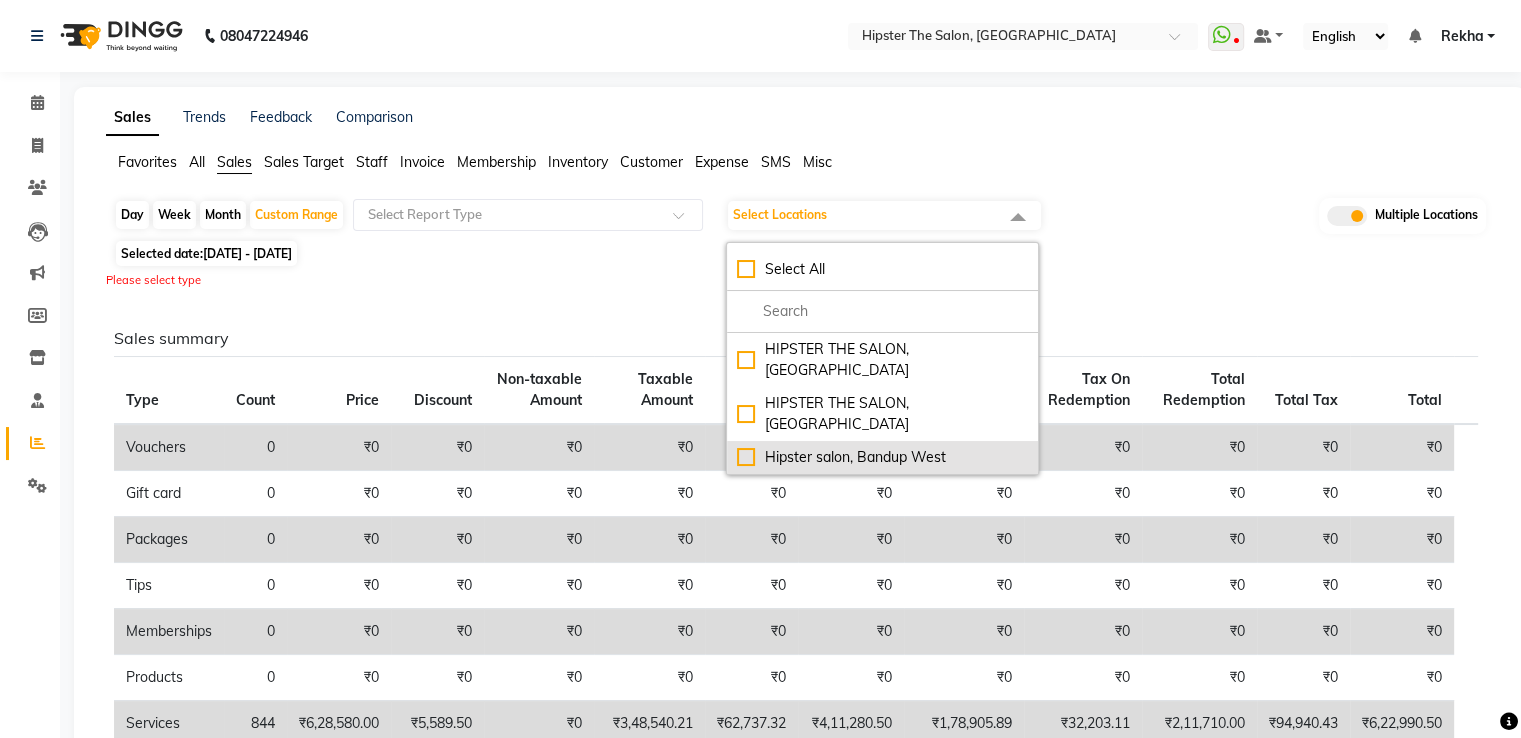 click on "Hipster salon, Bandup West" 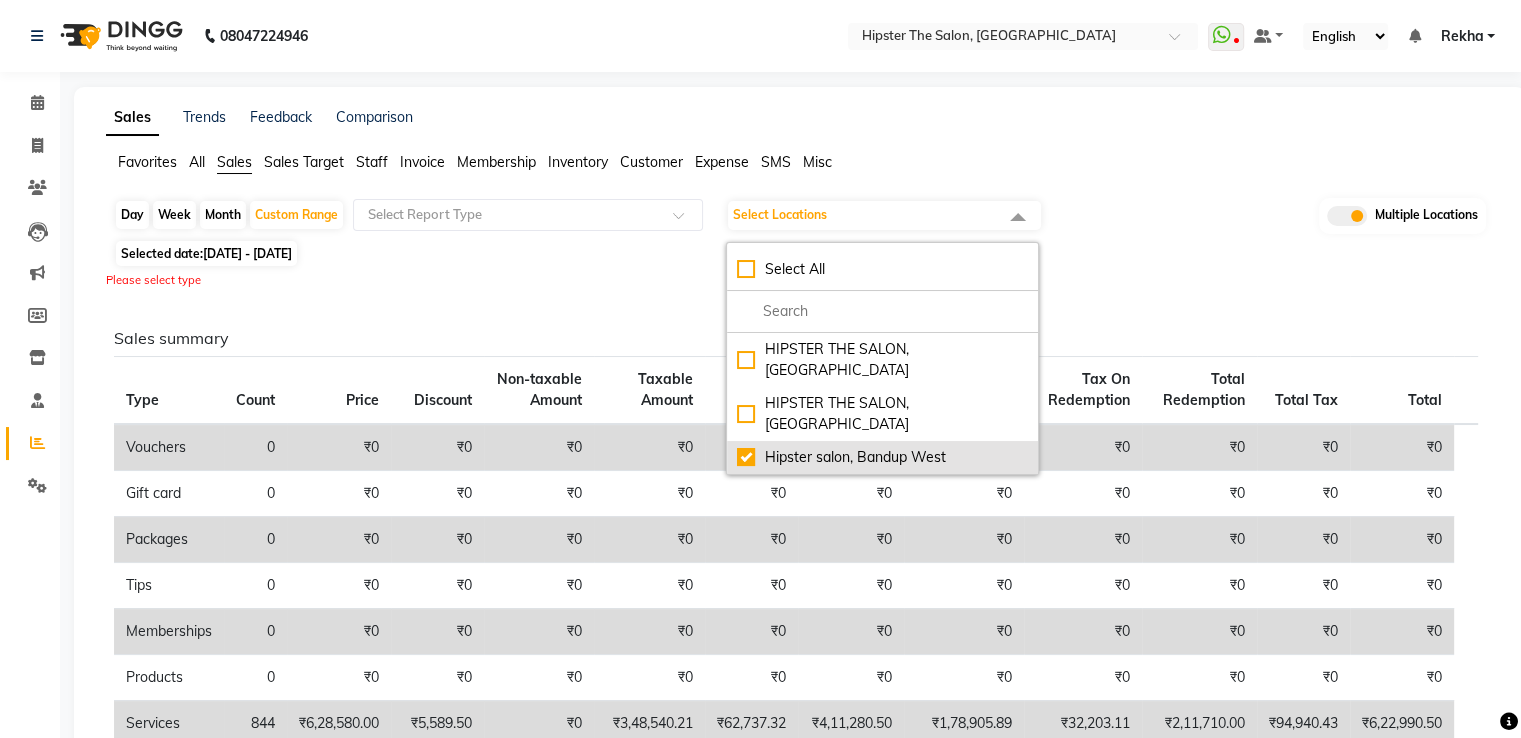 checkbox on "true" 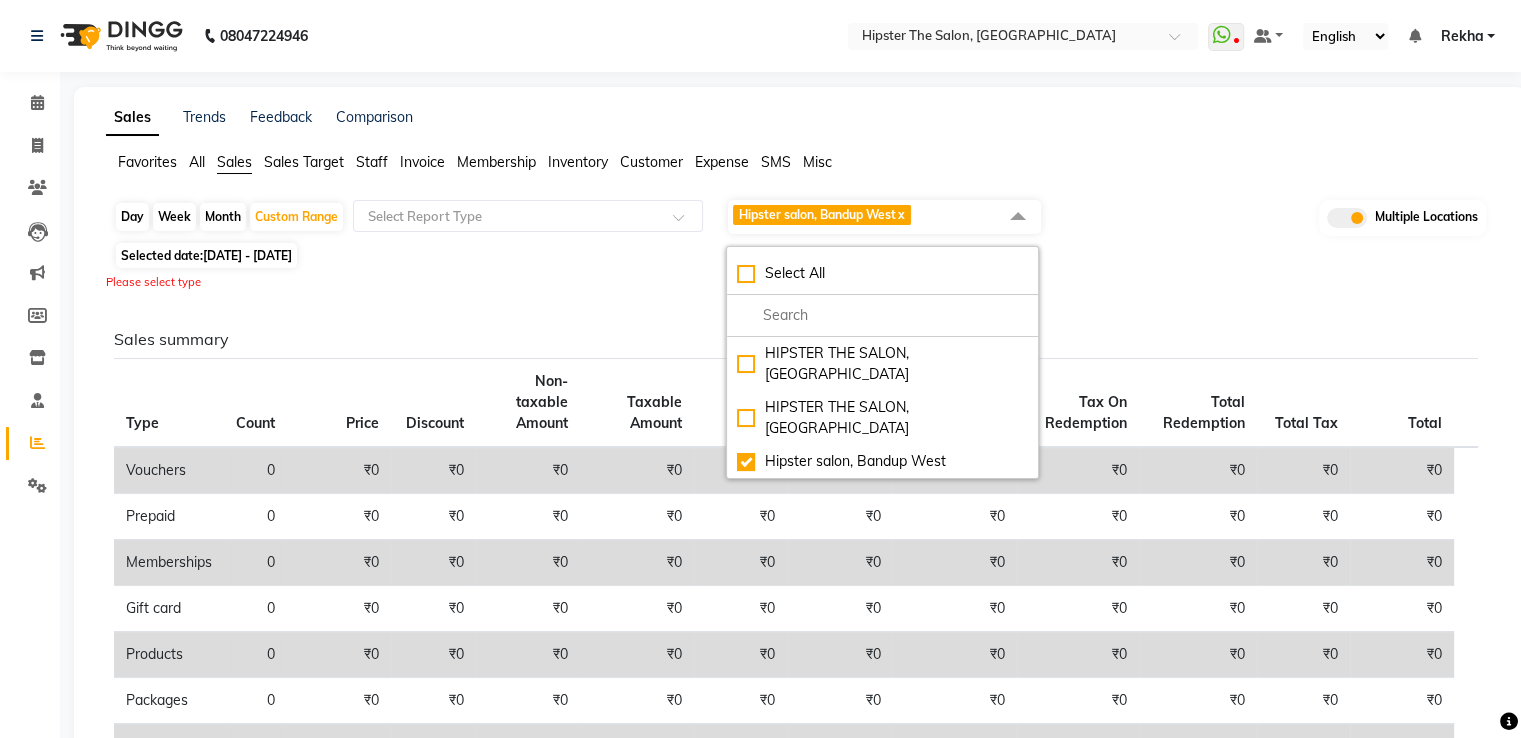 click on "Sales summary Type Count Price Discount Non-taxable Amount Taxable Amount Tax Net Revenue Taxable Redemption Tax On Redemption Total Redemption Total Tax Total  Vouchers 0 ₹0 ₹0 ₹0 ₹0 ₹0 ₹0 ₹0 ₹0 ₹0 ₹0 ₹0  Prepaid 0 ₹0 ₹0 ₹0 ₹0 ₹0 ₹0 ₹0 ₹0 ₹0 ₹0 ₹0  Memberships 0 ₹0 ₹0 ₹0 ₹0 ₹0 ₹0 ₹0 ₹0 ₹0 ₹0 ₹0  Gift card 0 ₹0 ₹0 ₹0 ₹0 ₹0 ₹0 ₹0 ₹0 ₹0 ₹0 ₹0  Products 0 ₹0 ₹0 ₹0 ₹0 ₹0 ₹0 ₹0 ₹0 ₹0 ₹0 ₹0  Packages 0 ₹0 ₹0 ₹0 ₹0 ₹0 ₹0 ₹0 ₹0 ₹0 ₹0 ₹0  Tips 0 ₹0 ₹0 ₹0 ₹0 ₹0 ₹0 ₹0 ₹0 ₹0 ₹0 ₹0  Services 343 ₹2,88,734.00 ₹3,553.00 ₹0 ₹2,06,993.60 ₹37,258.87 ₹2,44,253.00 ₹34,684.67 ₹6,243.24 ₹40,928.00 ₹43,502.11 ₹2,85,181.00  Fee 0 ₹0 ₹0 ₹0 ₹0 ₹0 ₹0 ₹0 ₹0 ₹0 ₹0 ₹0 Payment mode Payment Mode Count Total Redemption Tip Fee Advance Amount Invoice Amount  GPAY 127 ₹1,66,280.00 ₹0 ₹0 ₹0 ₹0 ₹1,66,280.00  CASH 26 ₹30,730.00 ₹0 ₹0" 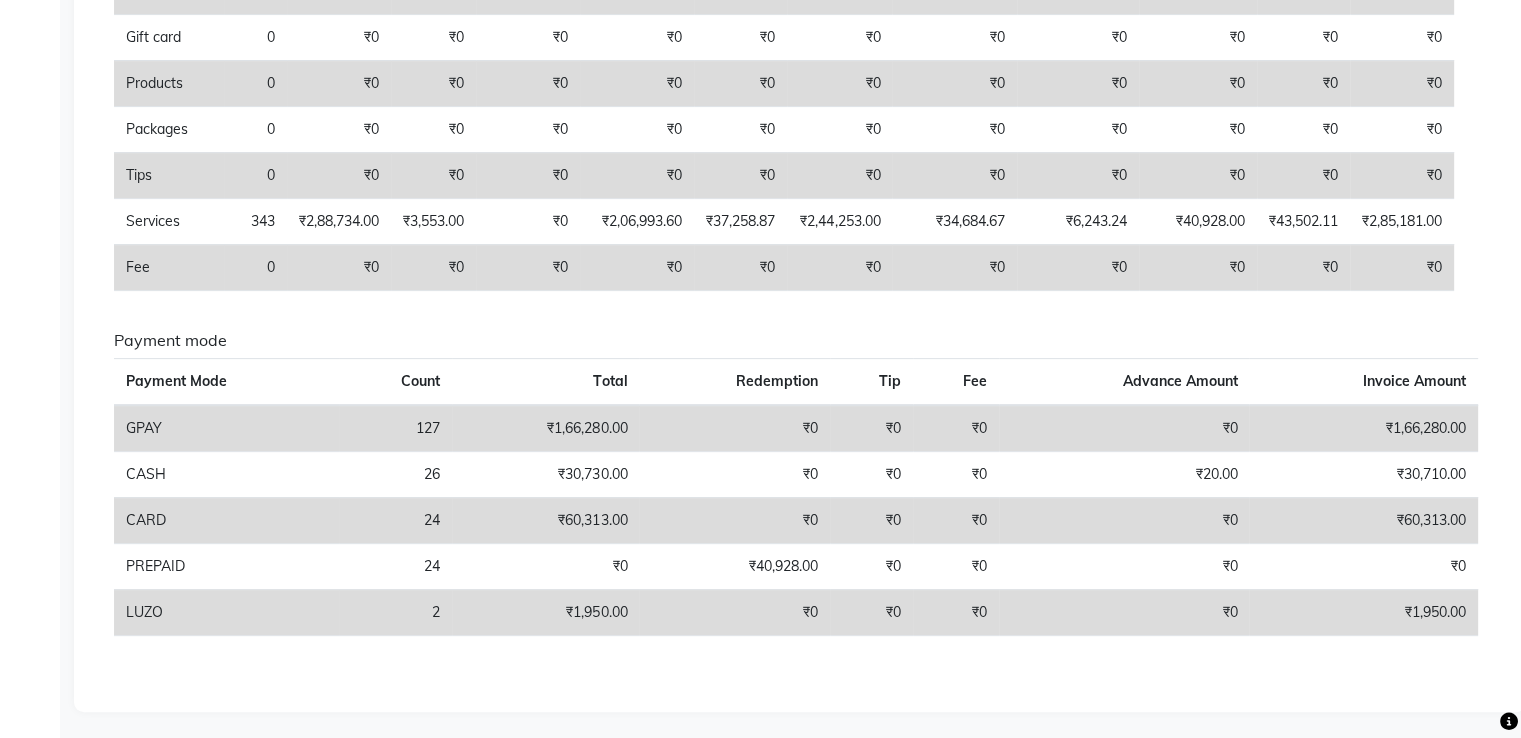 scroll, scrollTop: 0, scrollLeft: 0, axis: both 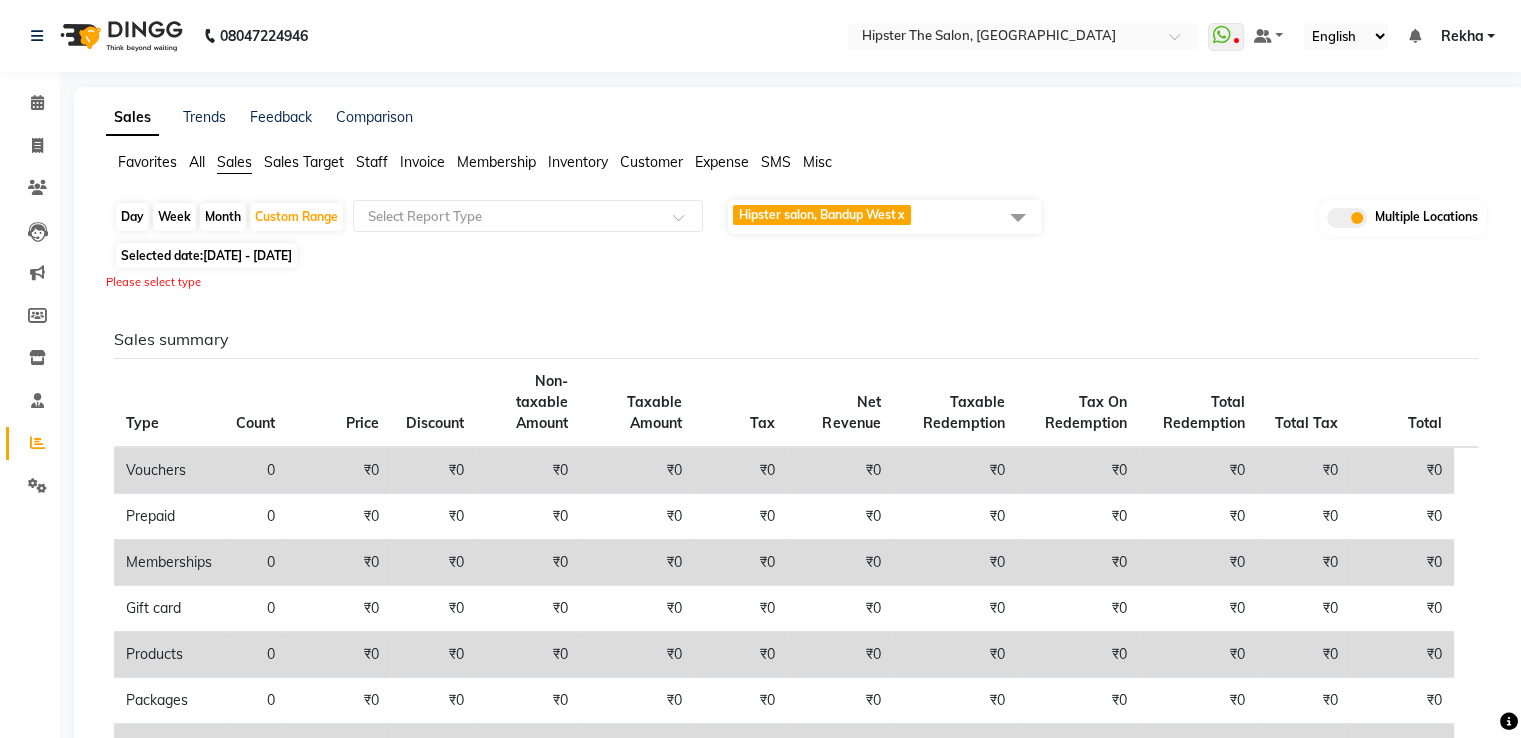 click 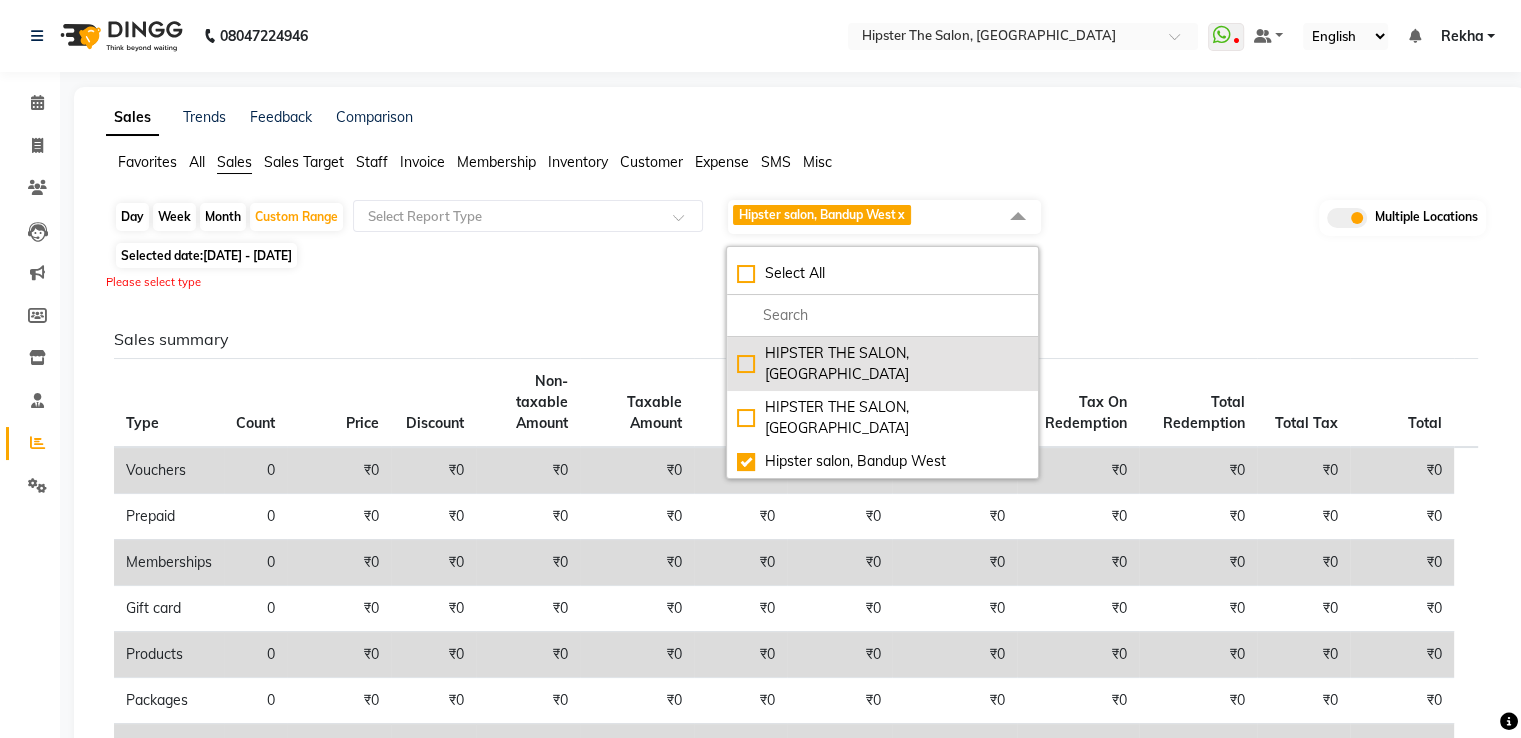 click on "HIPSTER THE SALON, [GEOGRAPHIC_DATA]" 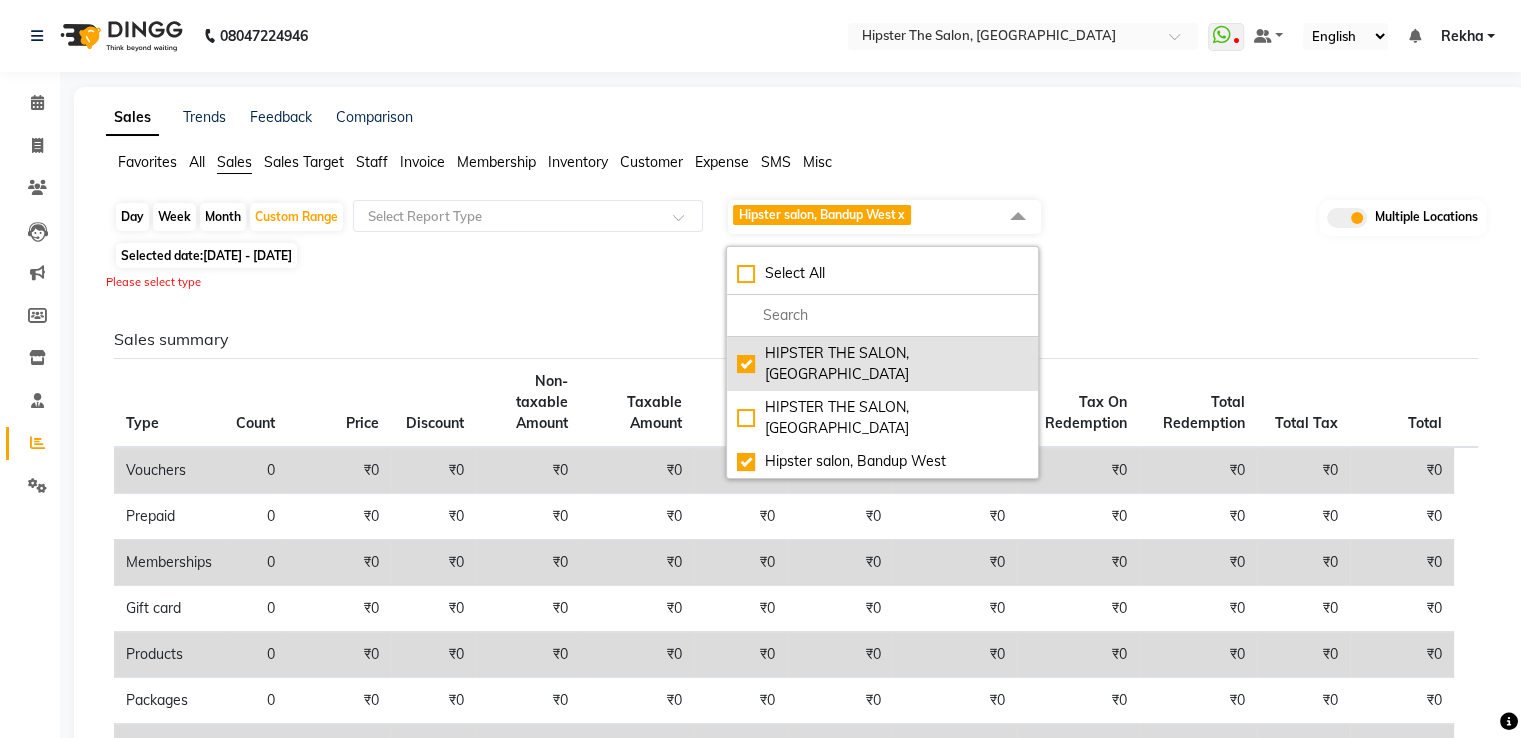 checkbox on "true" 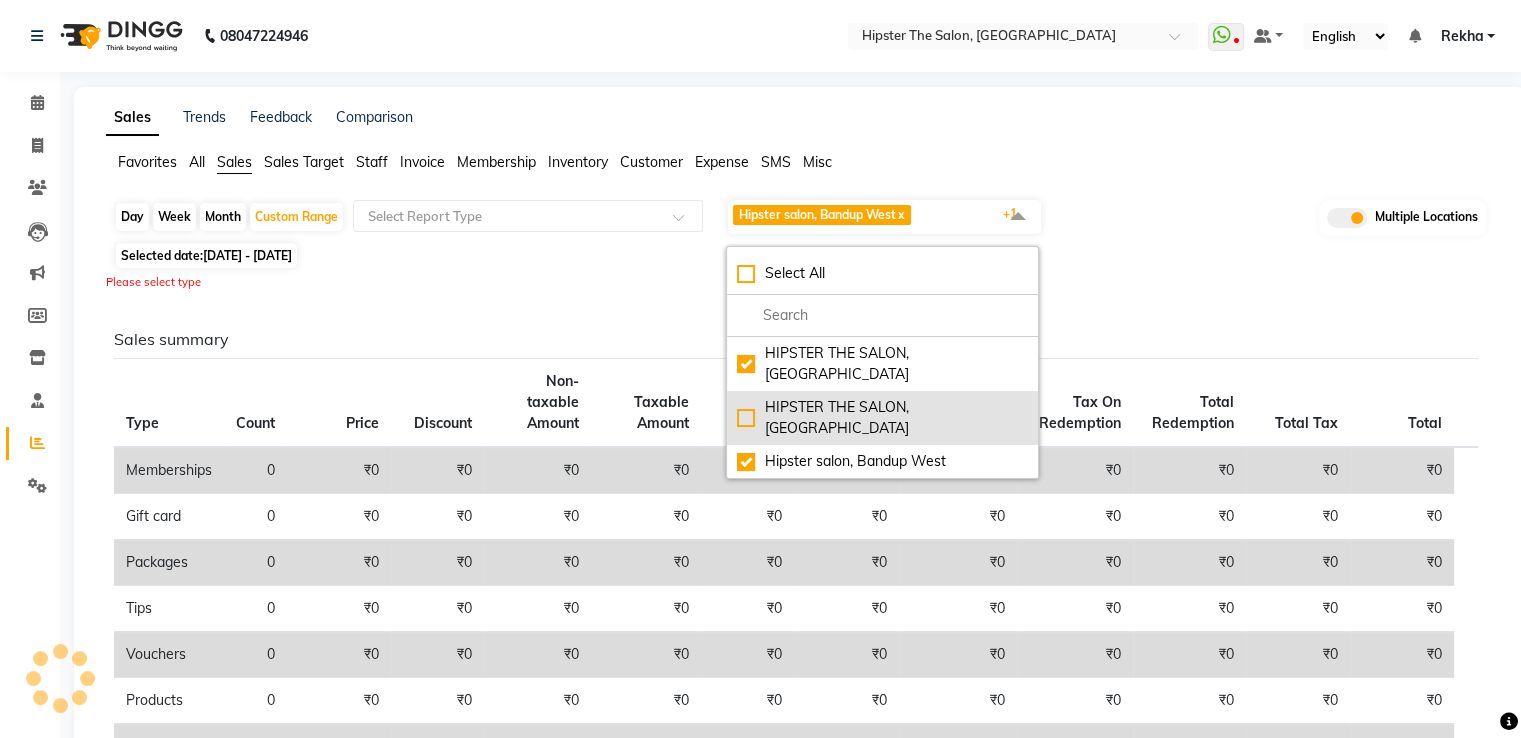 click on "HIPSTER THE SALON, [GEOGRAPHIC_DATA]" 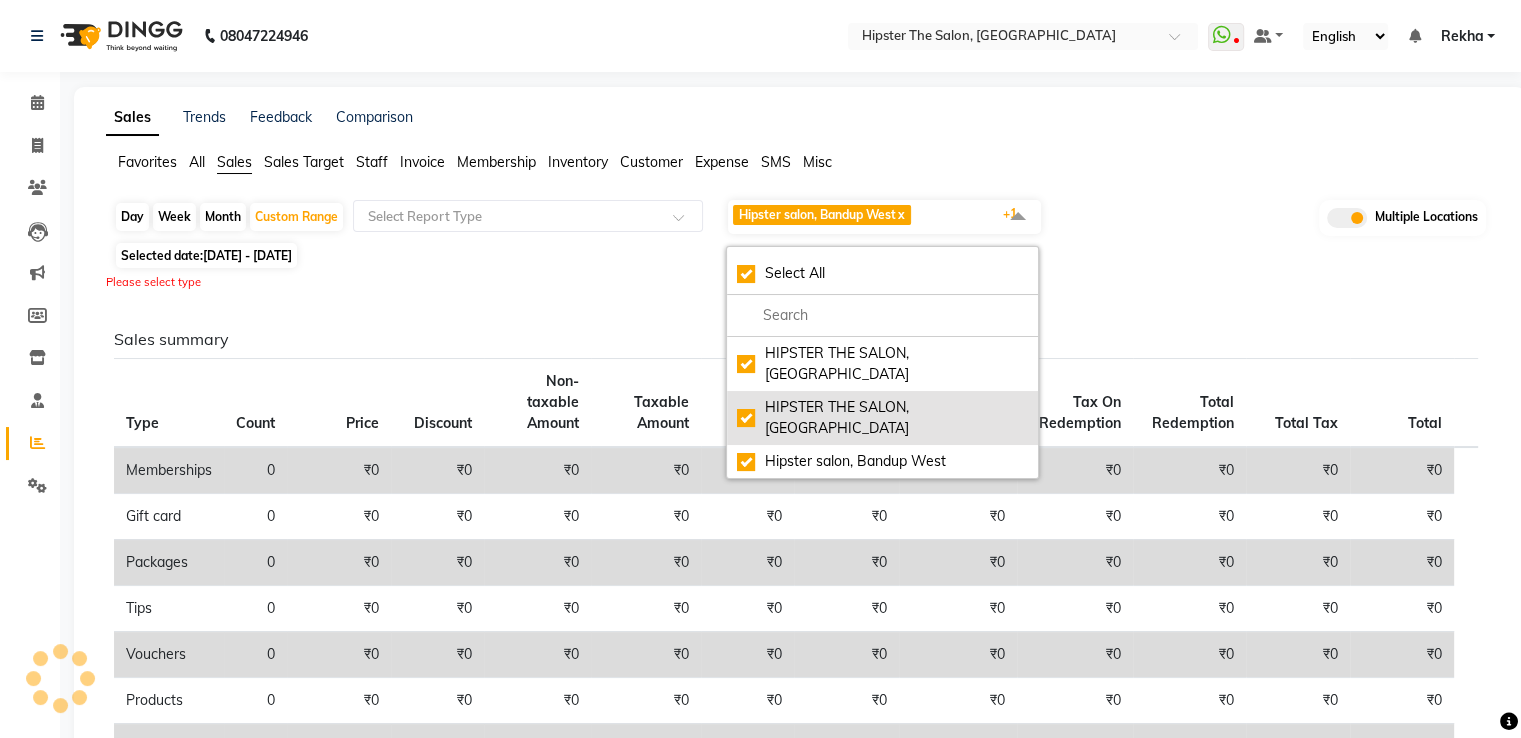 checkbox on "true" 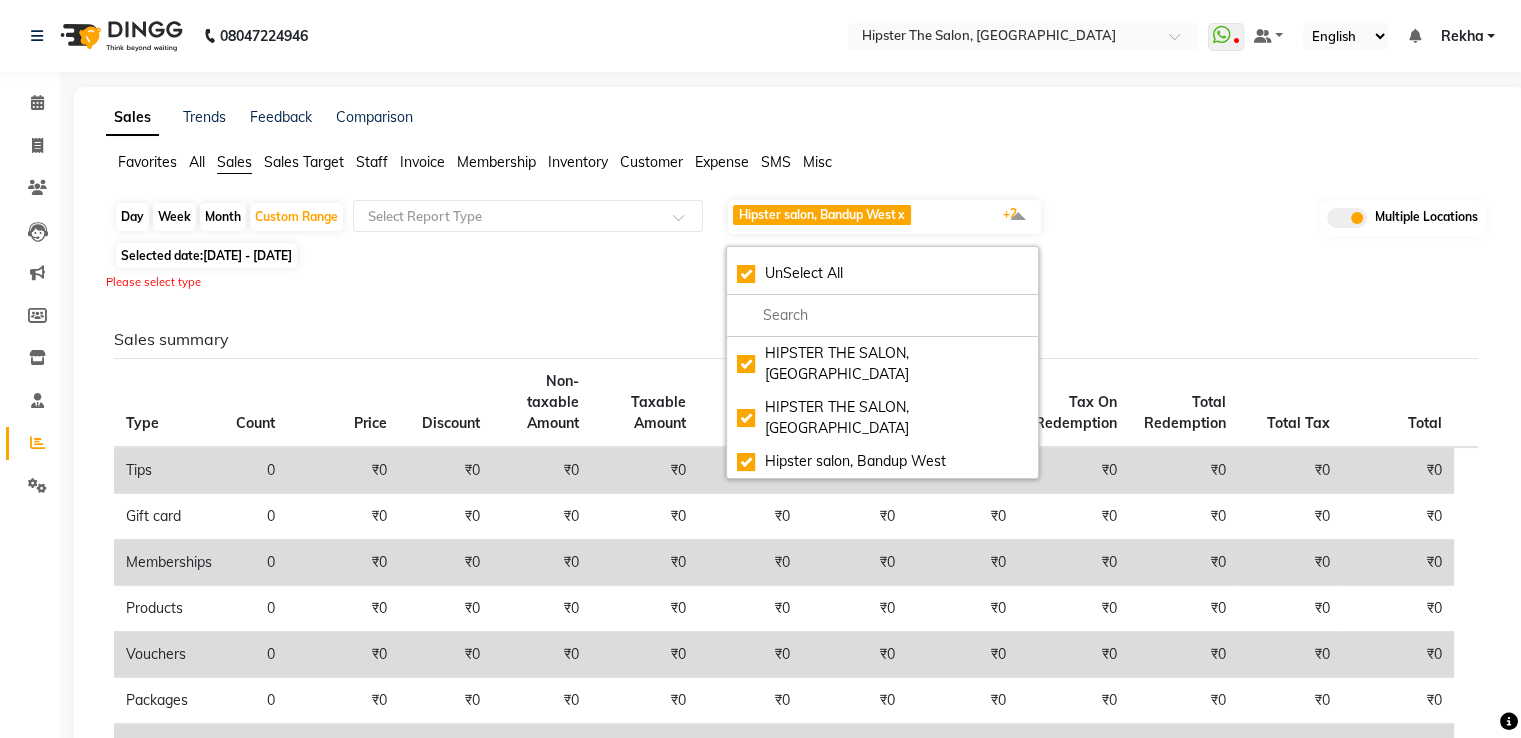 click on "Sales summary" 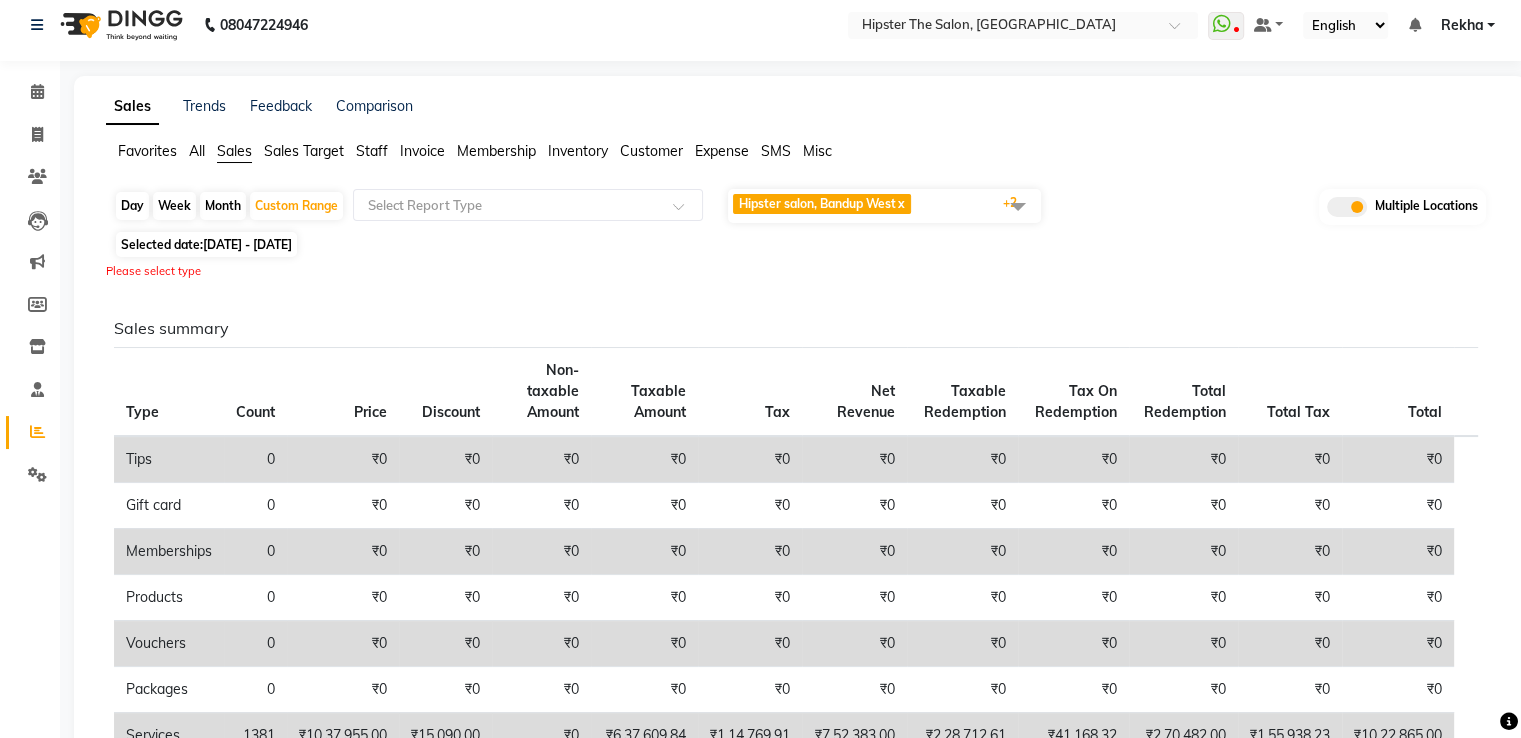 scroll, scrollTop: 8, scrollLeft: 0, axis: vertical 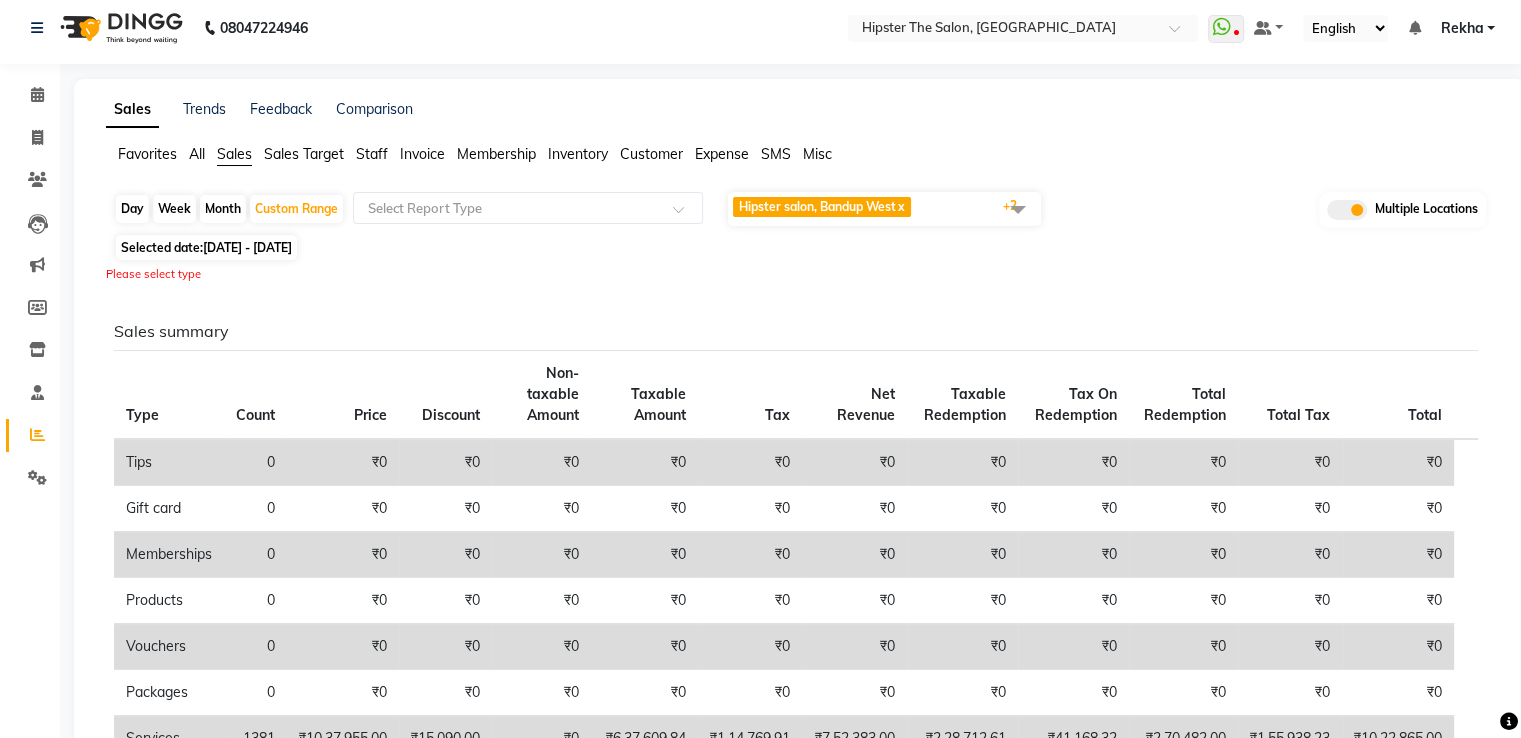 click 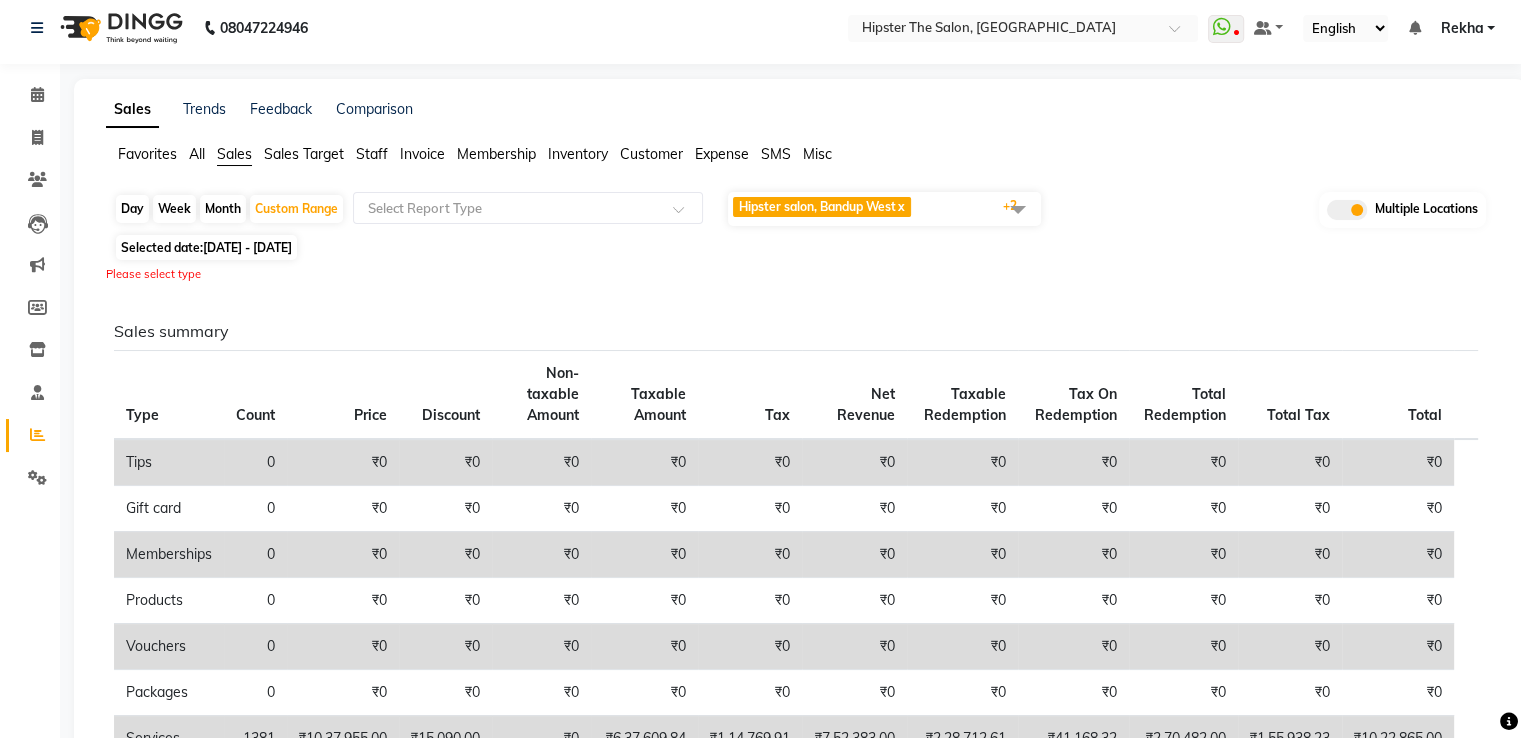 click 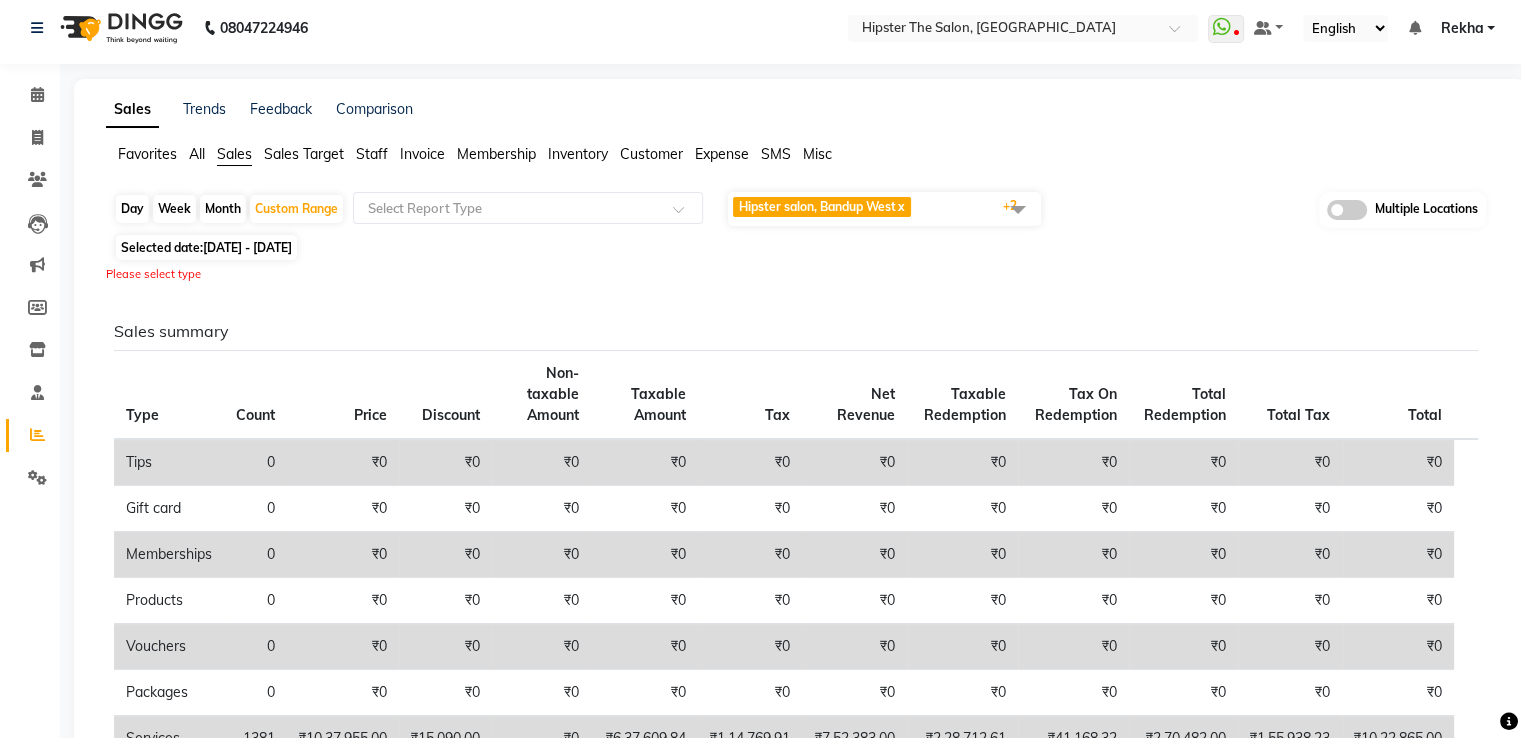 scroll, scrollTop: 0, scrollLeft: 0, axis: both 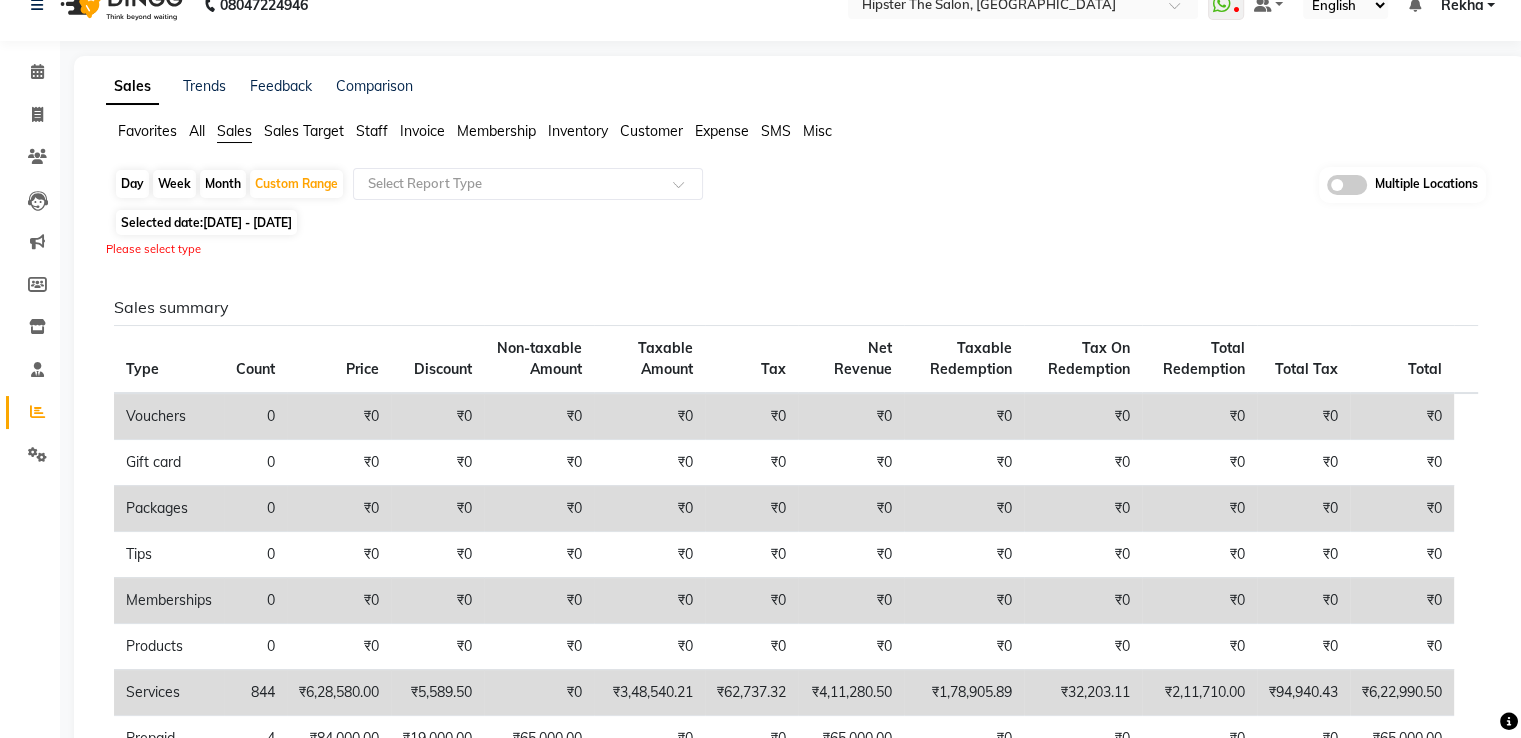 click on "Rekha" at bounding box center (1461, 5) 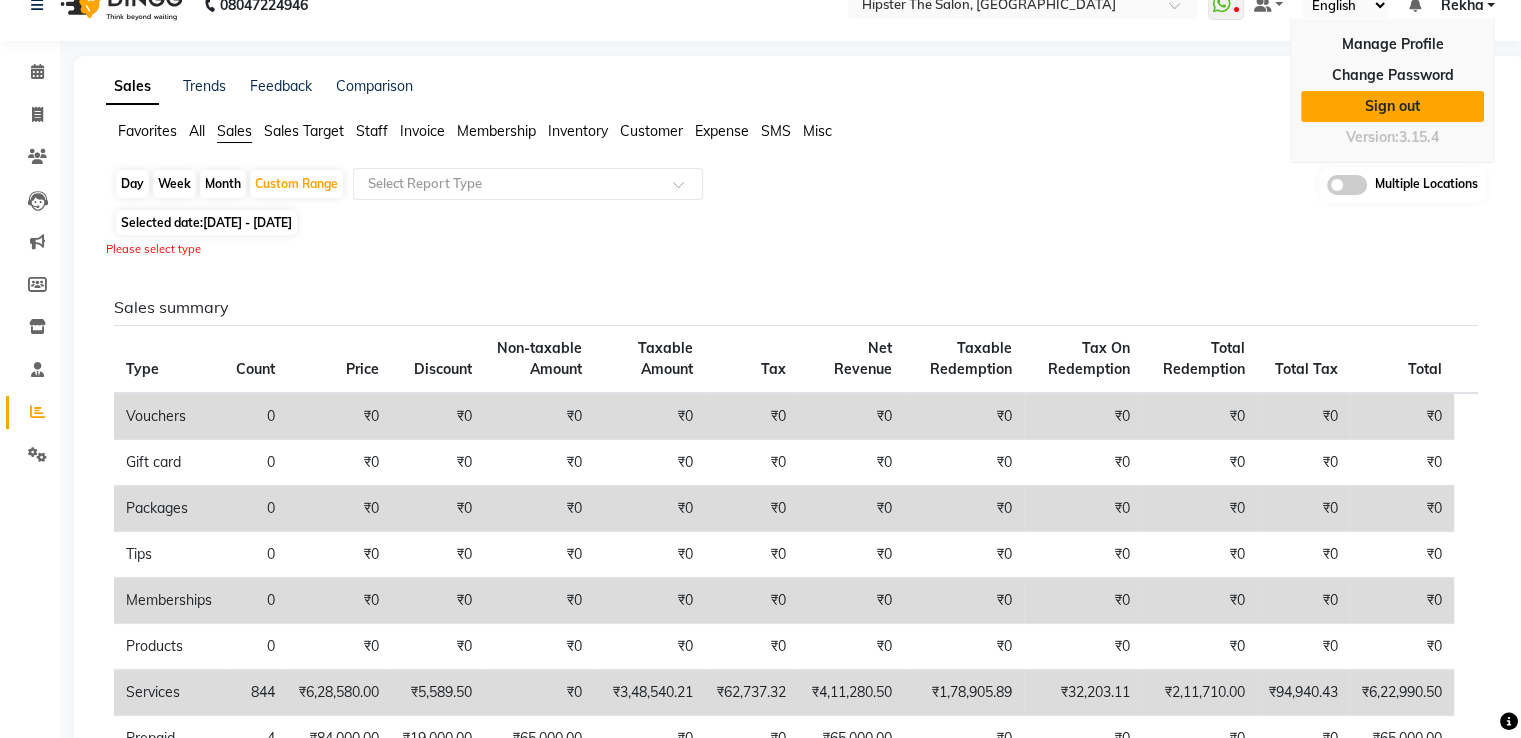 click on "Sign out" at bounding box center [1392, 106] 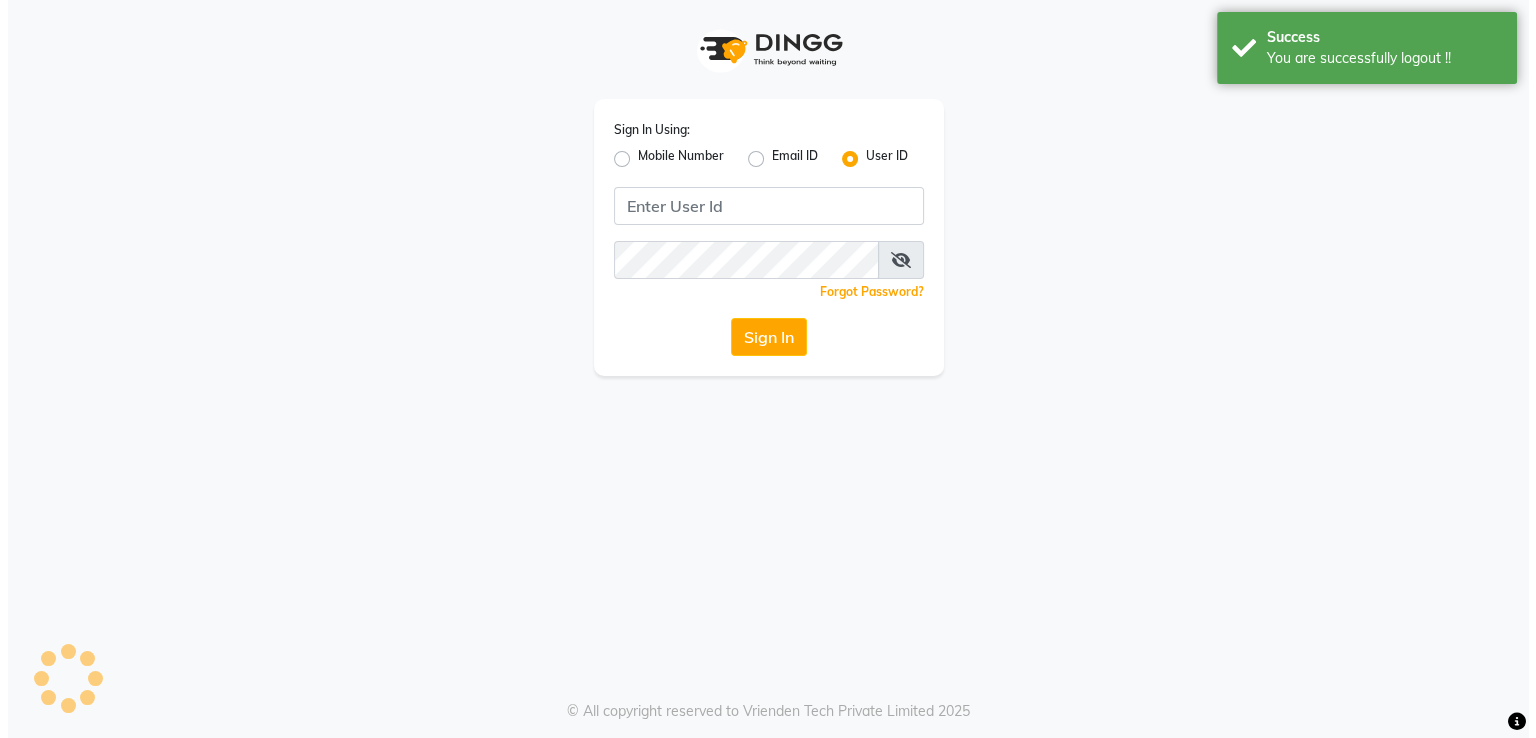 scroll, scrollTop: 0, scrollLeft: 0, axis: both 